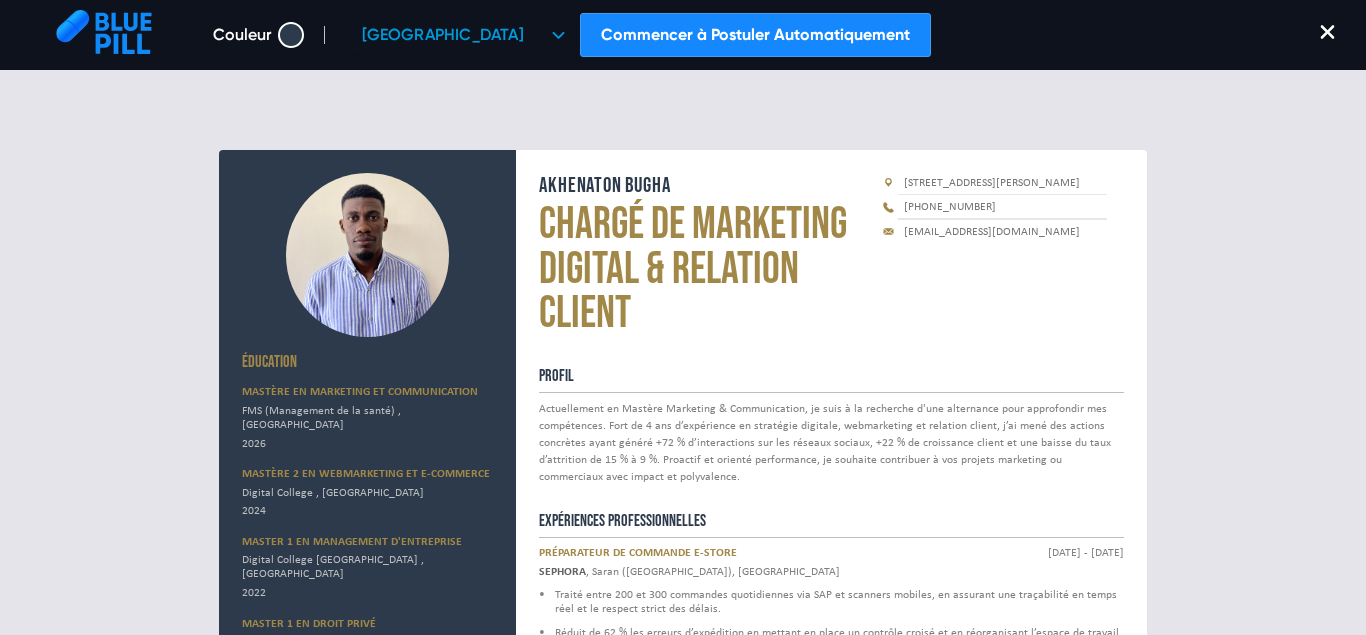 scroll, scrollTop: 0, scrollLeft: 0, axis: both 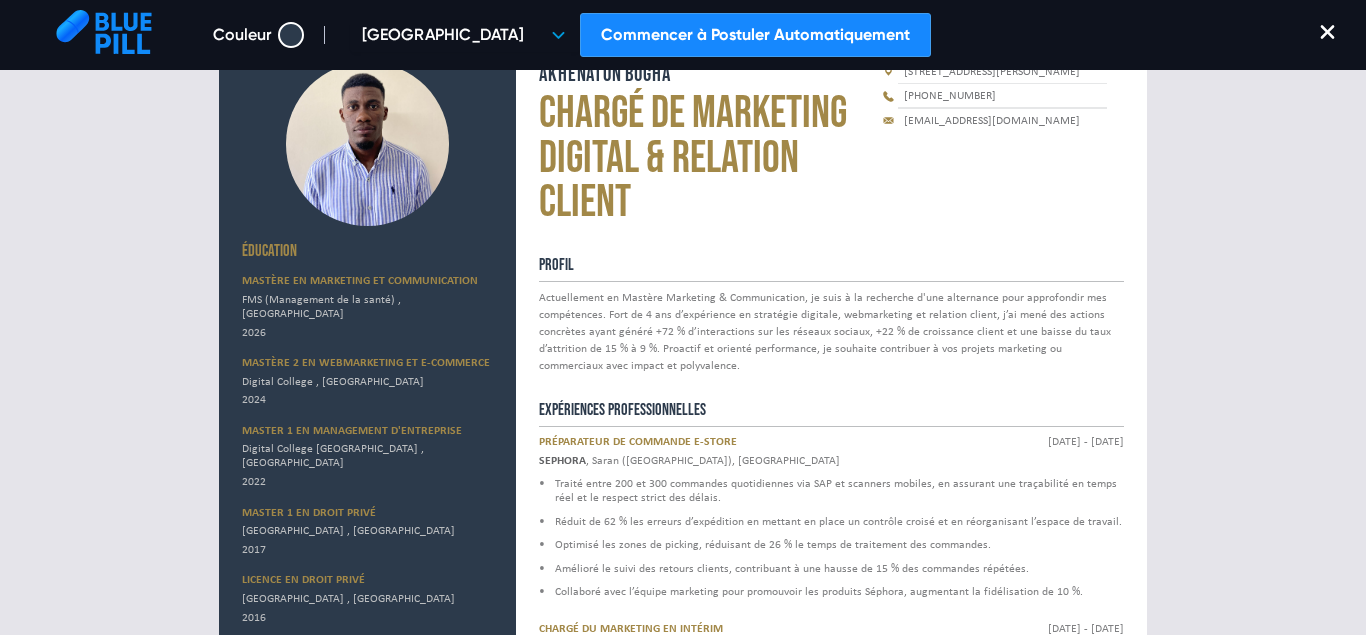 click on "Couleur" at bounding box center (250, 35) 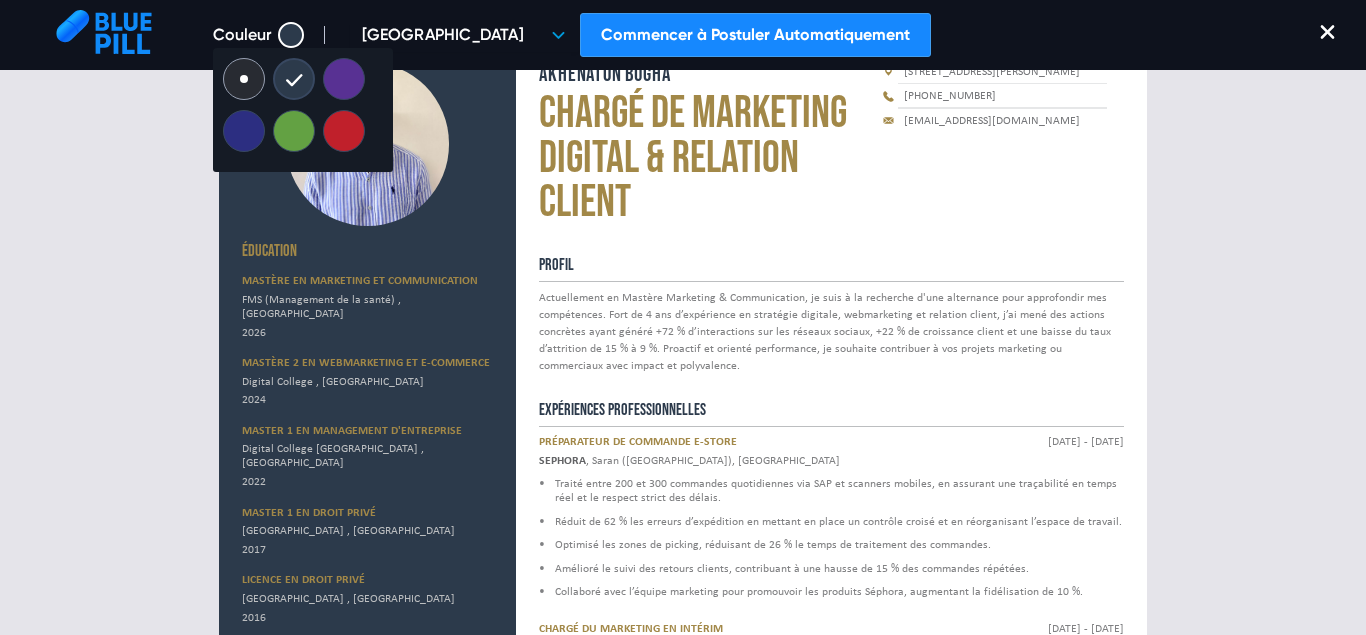click at bounding box center [244, 79] 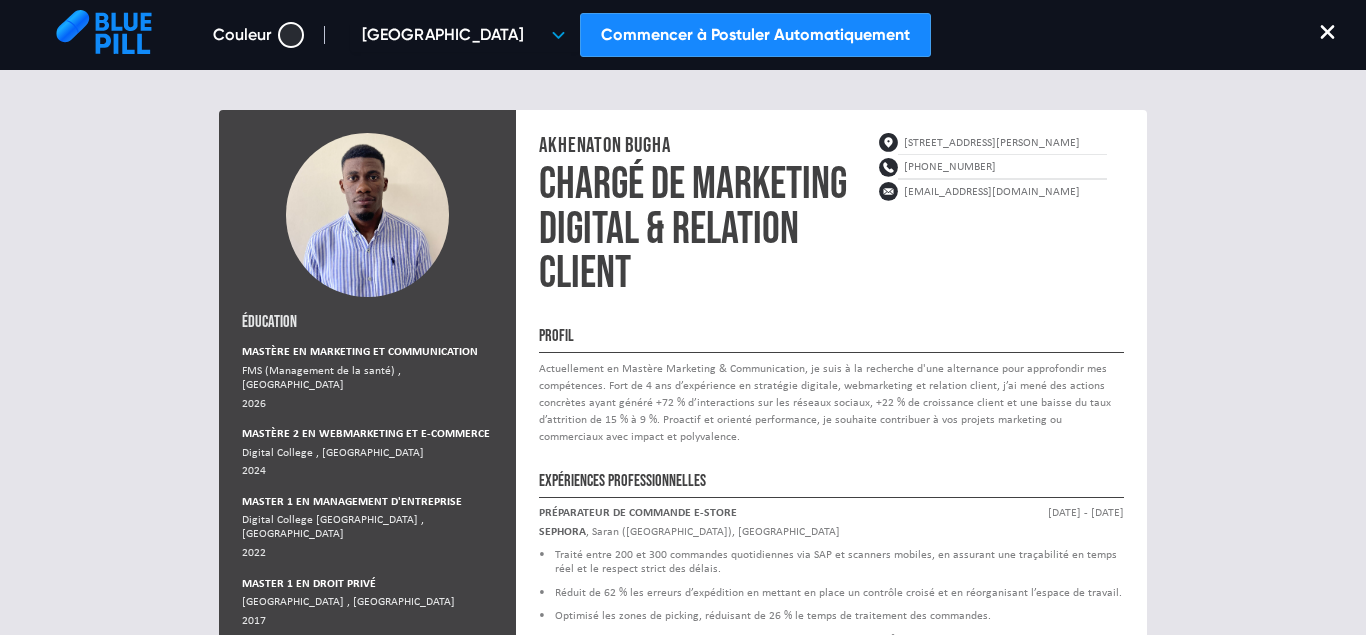 scroll, scrollTop: 0, scrollLeft: 0, axis: both 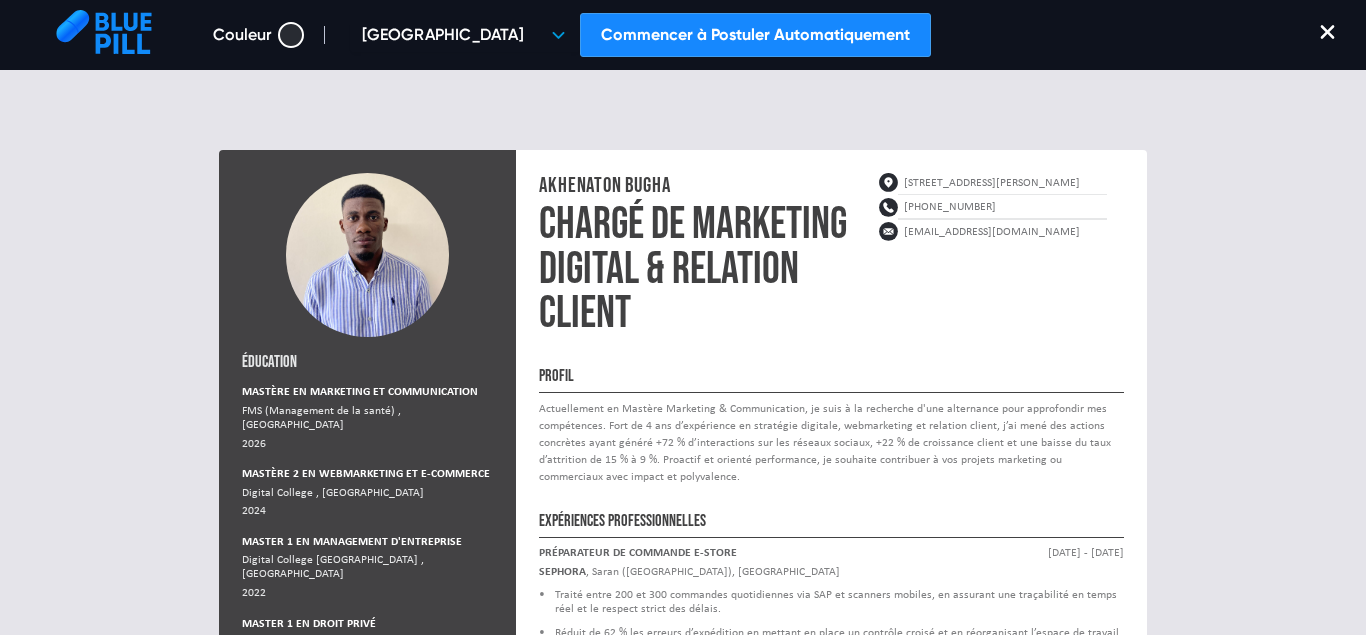 click at bounding box center [291, 35] 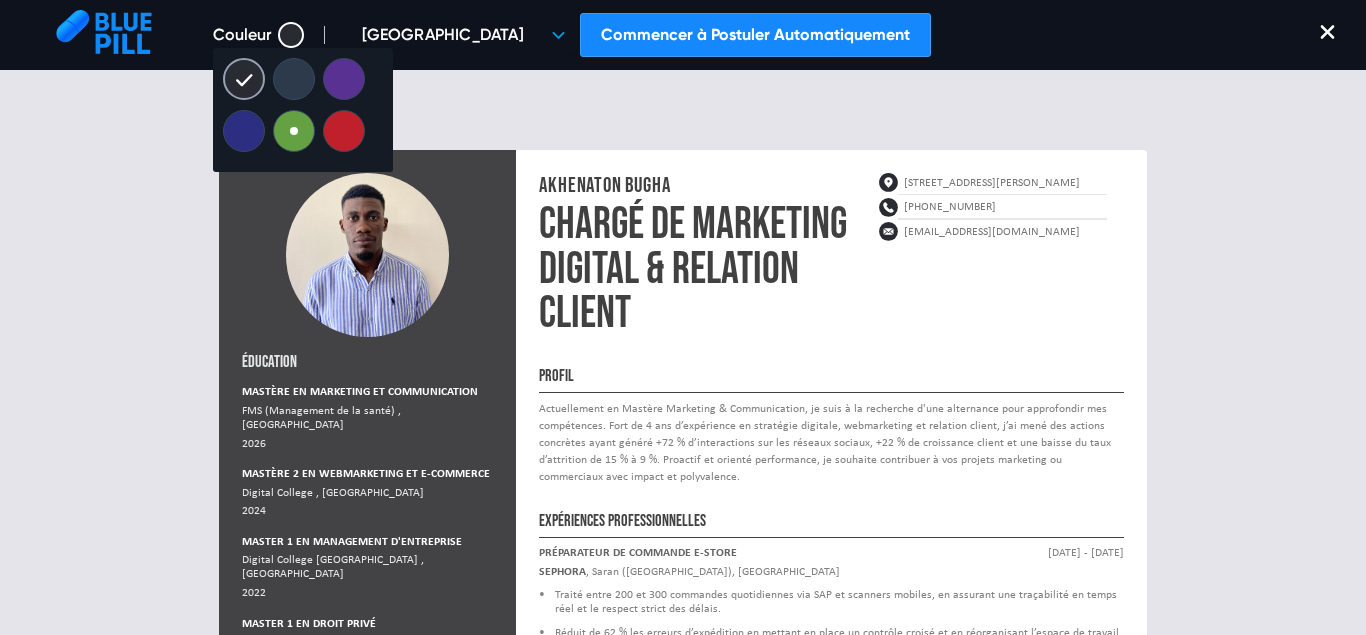 click at bounding box center (294, 131) 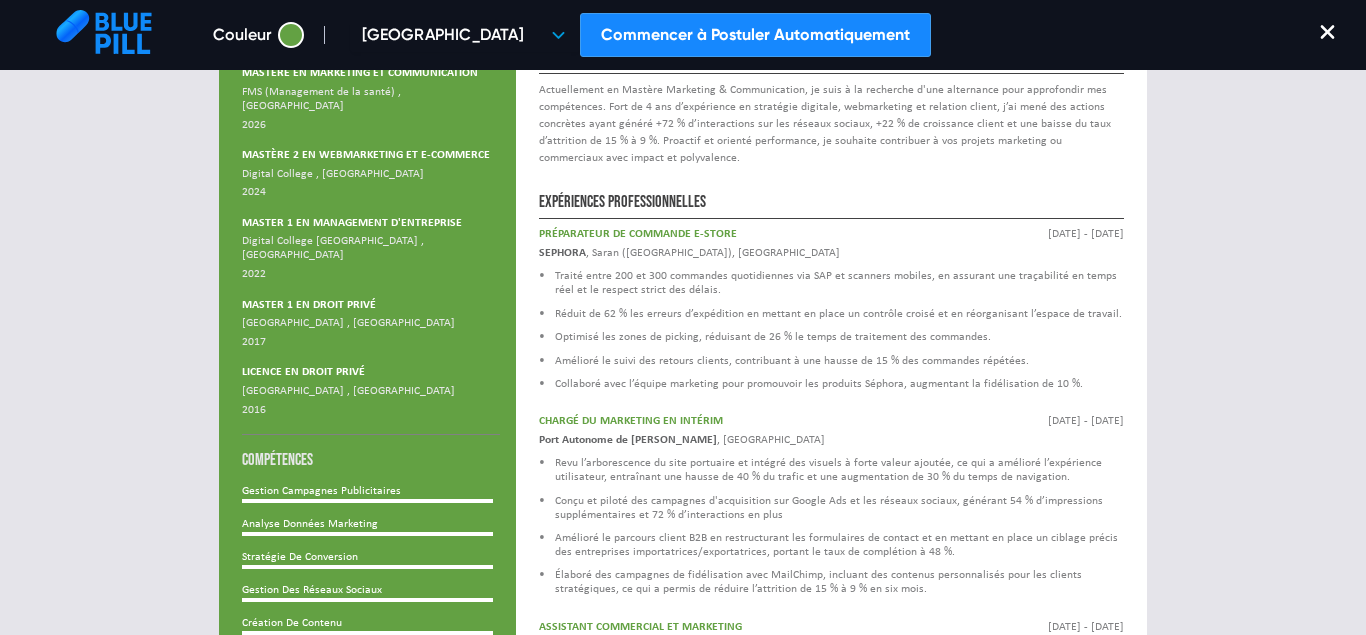 scroll, scrollTop: 0, scrollLeft: 0, axis: both 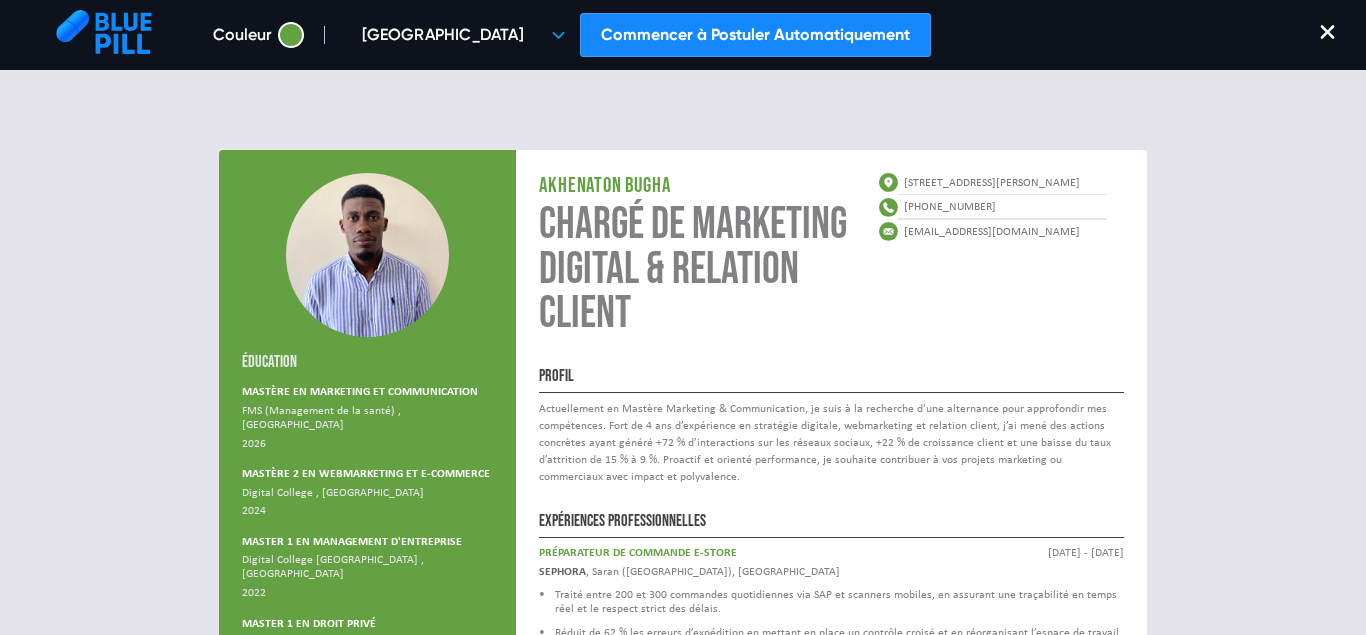 click at bounding box center (291, 35) 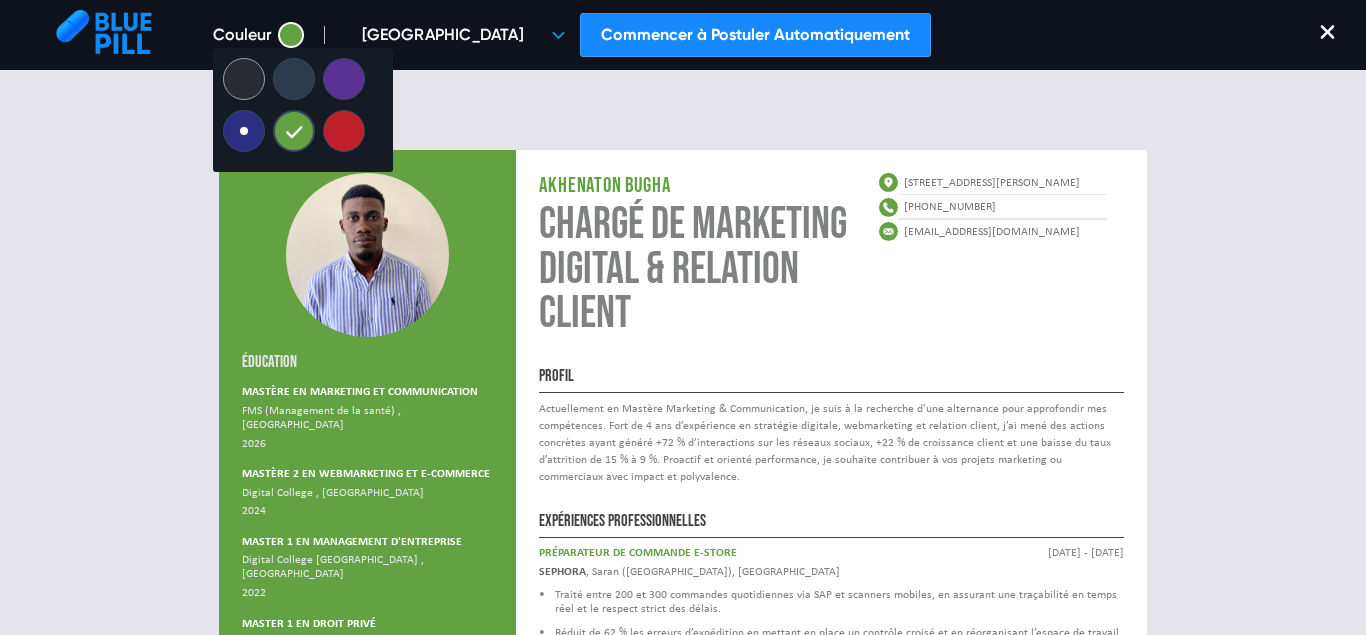 click at bounding box center (244, 131) 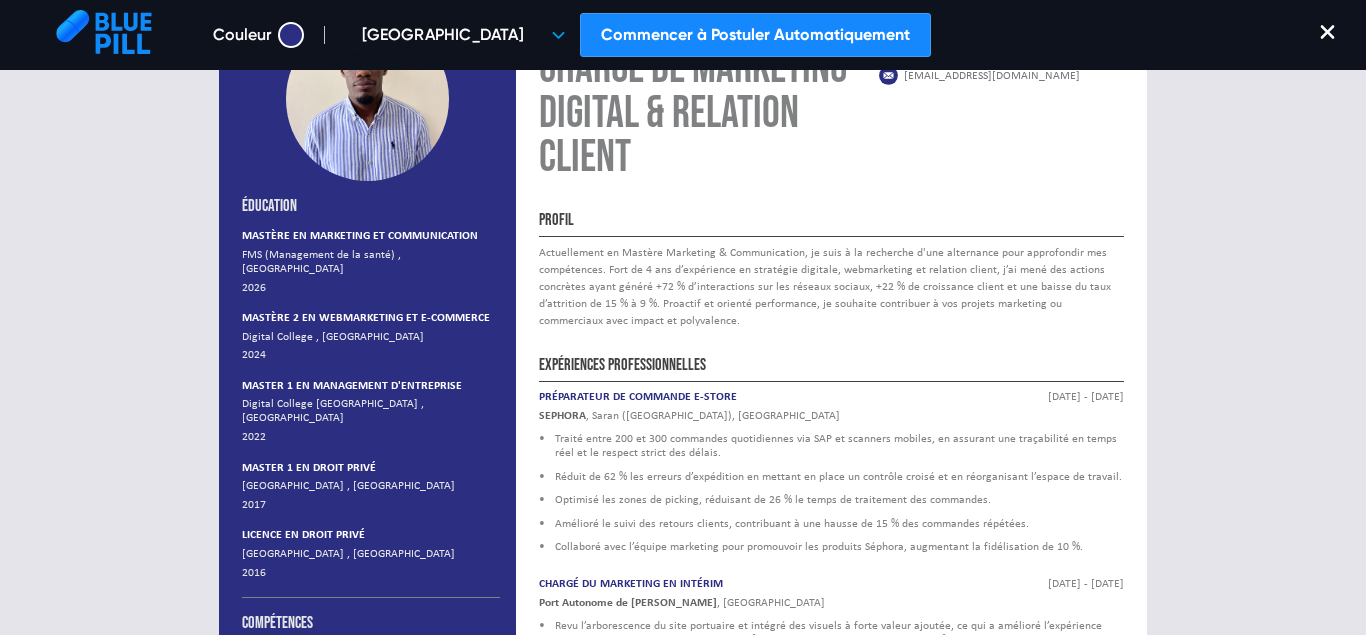 scroll, scrollTop: 163, scrollLeft: 0, axis: vertical 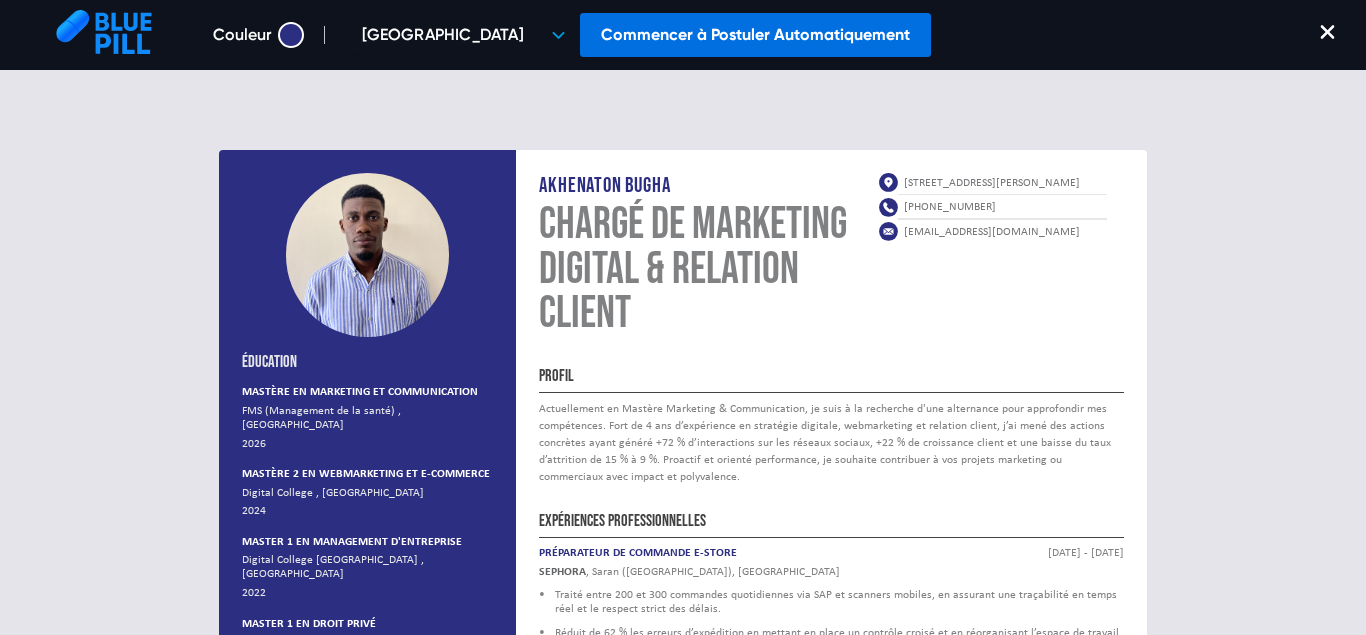 click on "Commencer à Postuler Automatiquement" at bounding box center (755, 35) 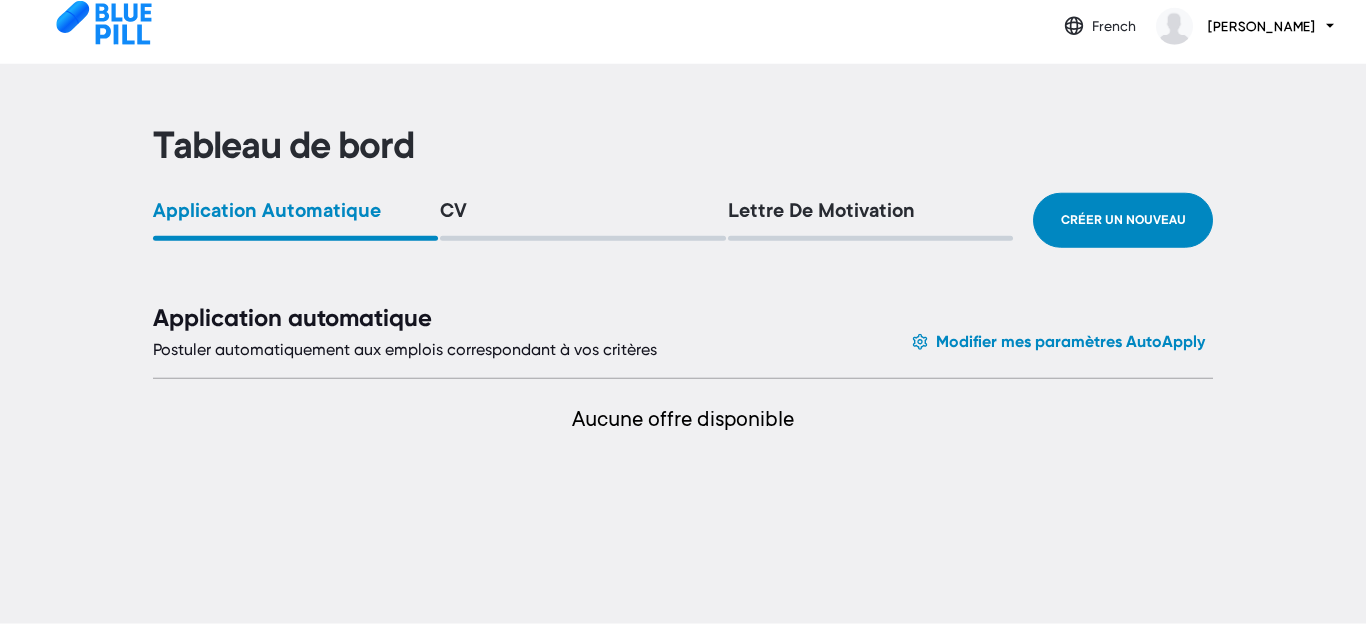 scroll, scrollTop: 0, scrollLeft: 0, axis: both 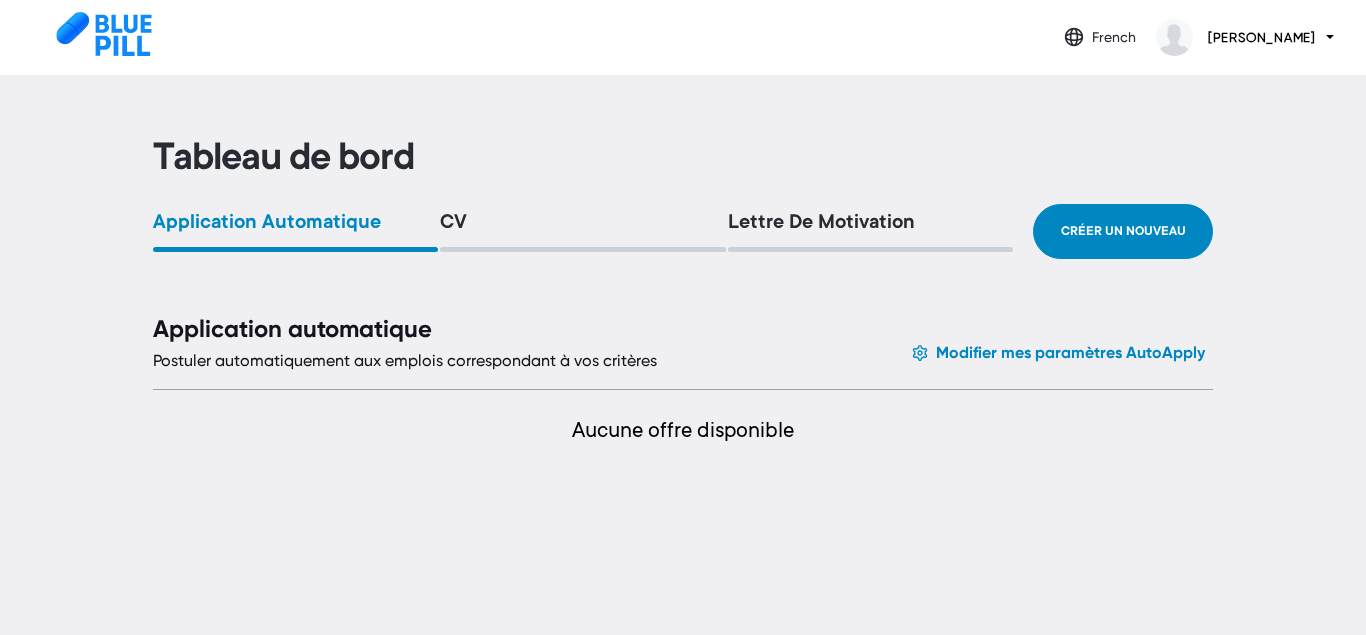 click on "CV" at bounding box center [582, 224] 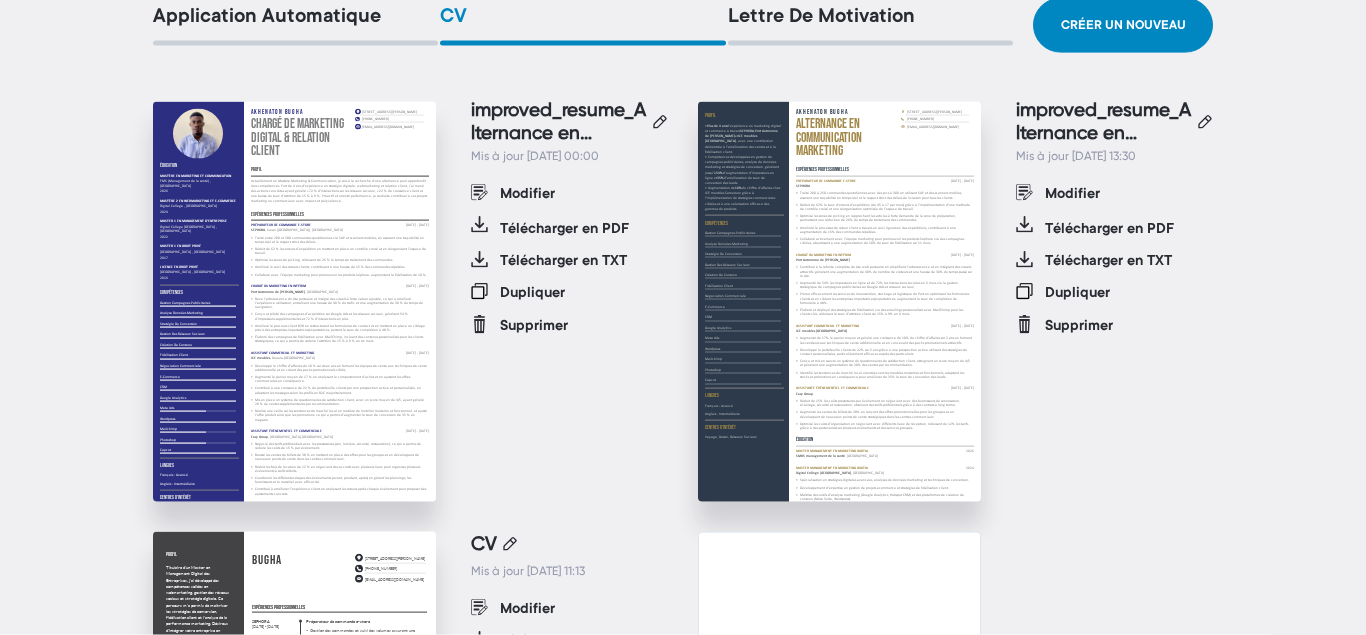 scroll, scrollTop: 204, scrollLeft: 0, axis: vertical 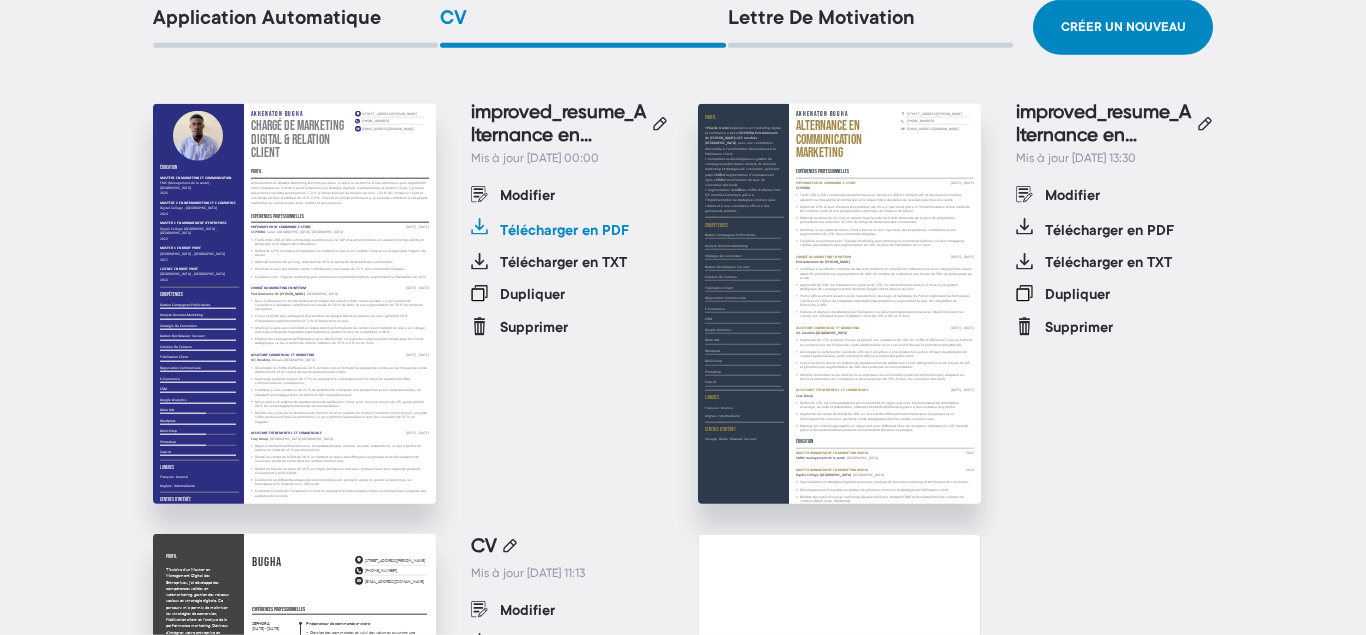 click on "Télécharger en PDF" at bounding box center (564, 232) 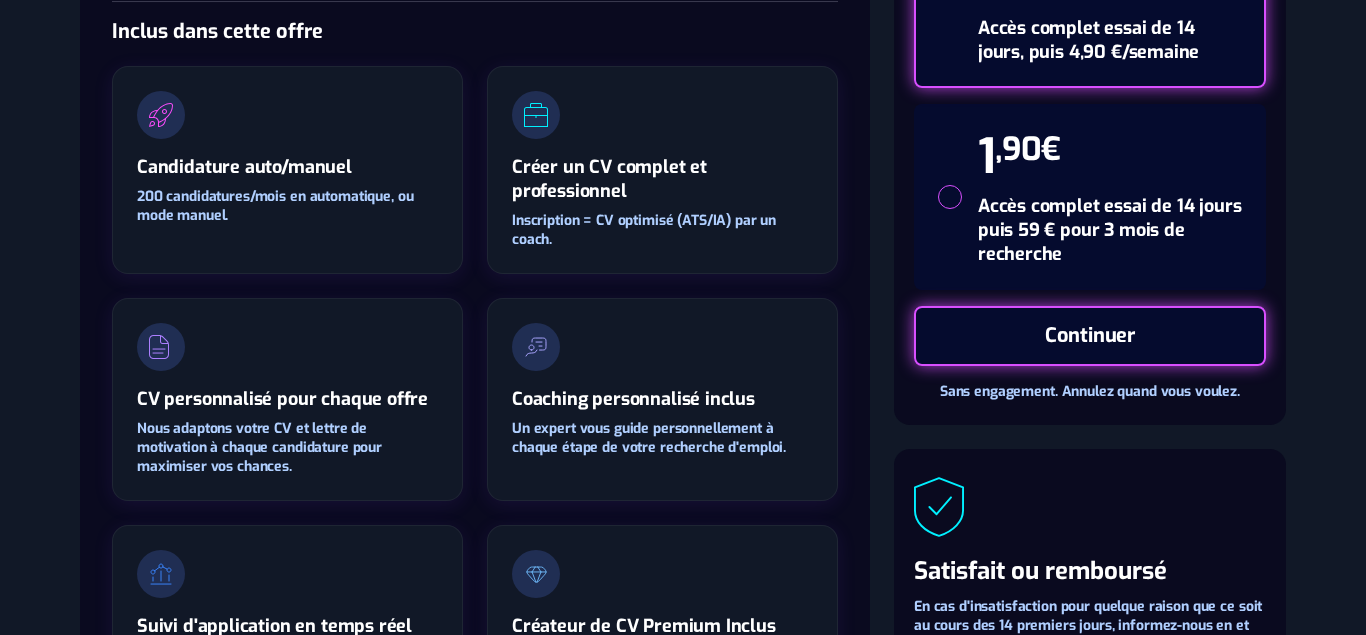 scroll, scrollTop: 0, scrollLeft: 0, axis: both 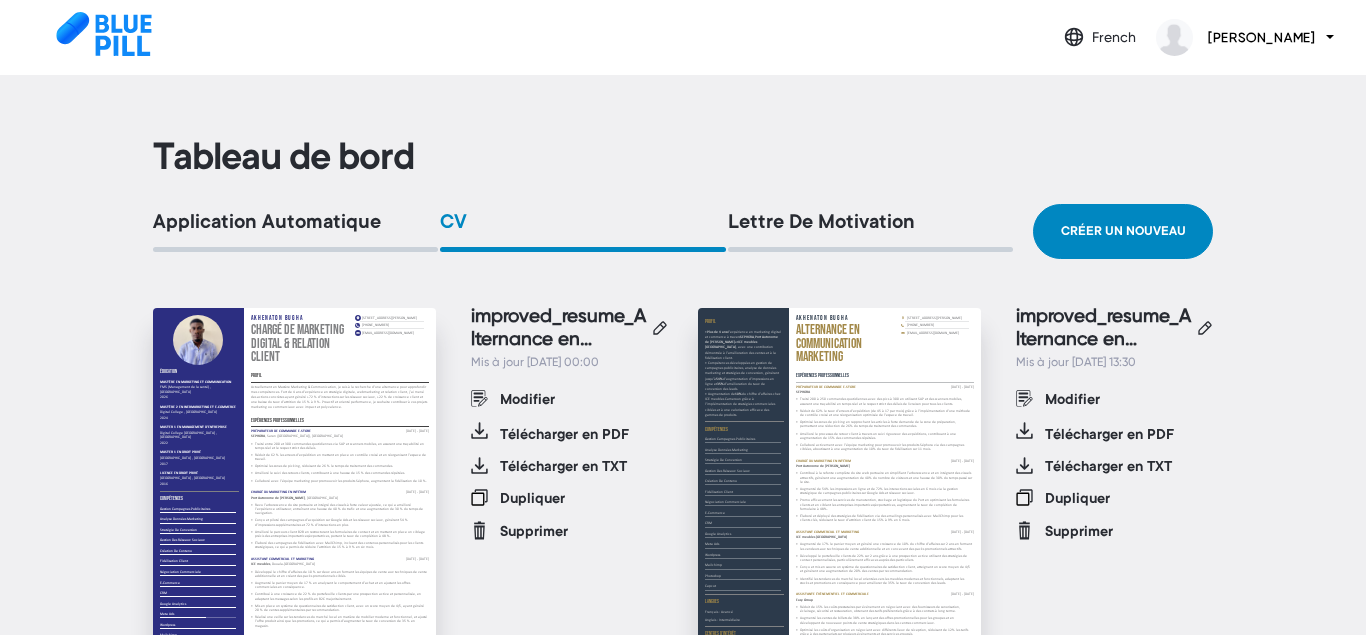 click on "PROFIL  Actuellement en Mastère Marketing & Communication, je suis à la recherche d'une alternance pour approfondir mes compétences. Fort de 4 ans d’expérience en stratégie digitale, webmarketing et relation client, j’ai mené des actions concrètes ayant généré +72 % d’interactions sur les réseaux sociaux, +22 % de croissance client et une baisse du taux d’attrition de 15 % à 9 %. Proactif et orienté performance, je souhaite contribuer à vos projets marketing ou commerciaux avec impact et polyvalence." at bounding box center (340, 390) 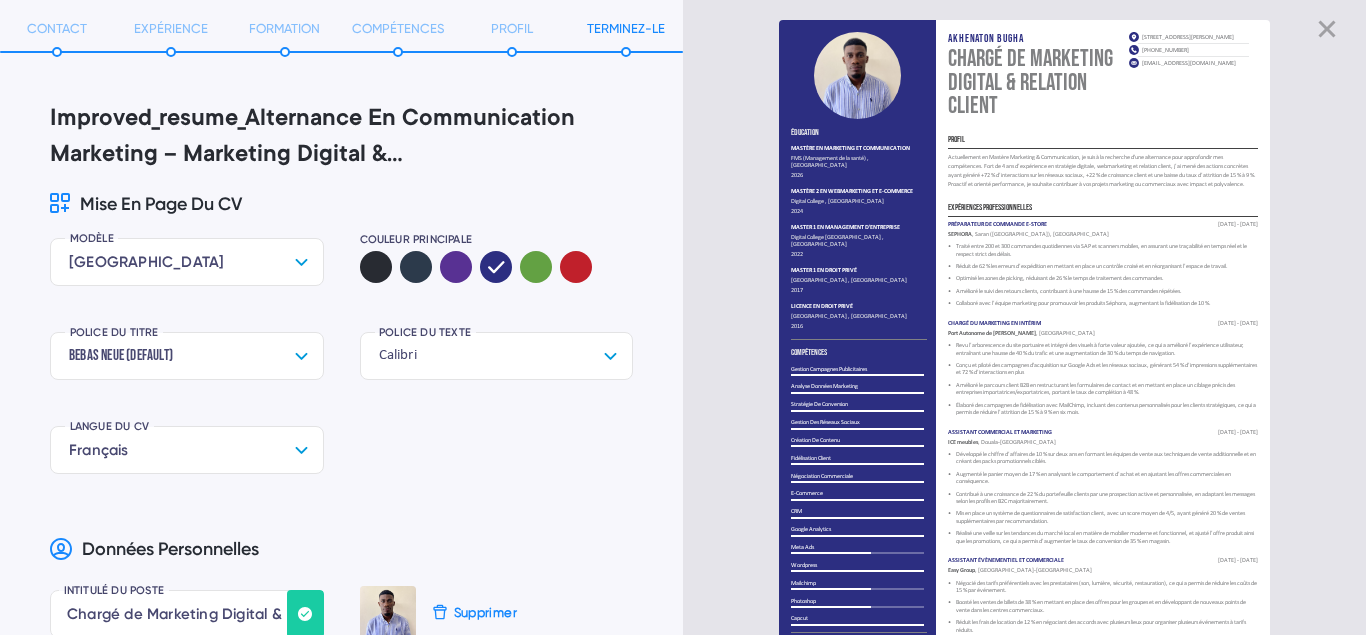 scroll, scrollTop: 3972, scrollLeft: 0, axis: vertical 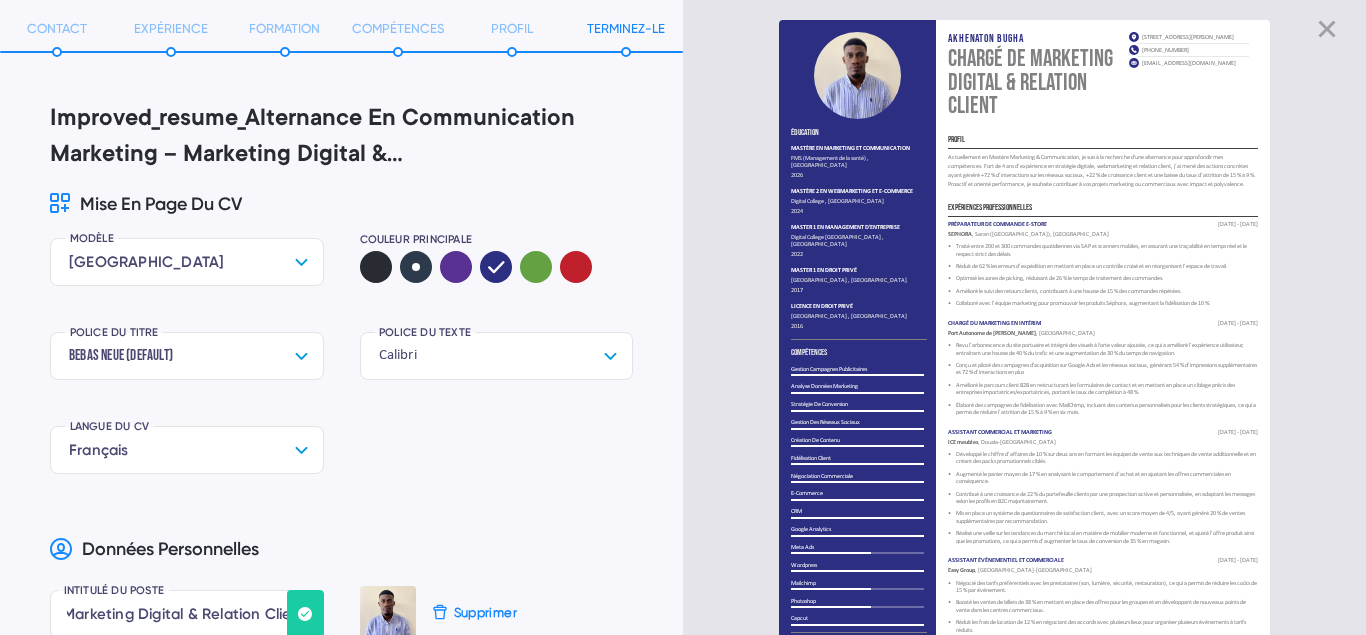 click at bounding box center [416, 267] 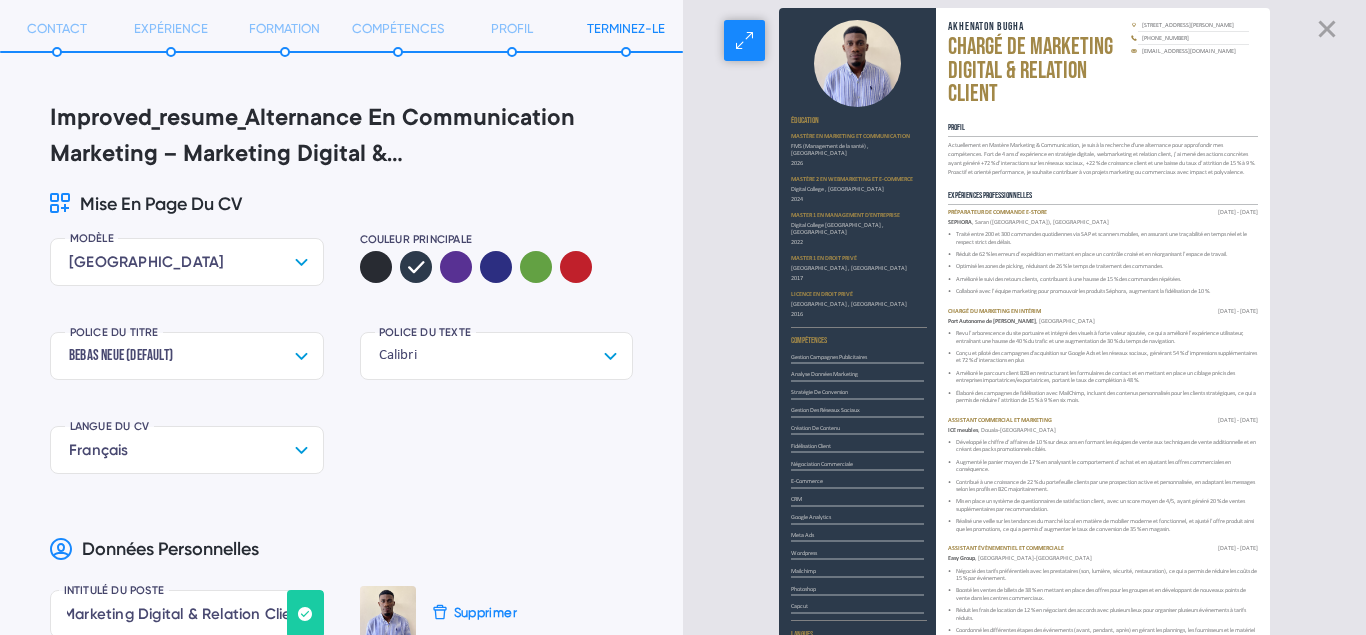 scroll, scrollTop: 0, scrollLeft: 0, axis: both 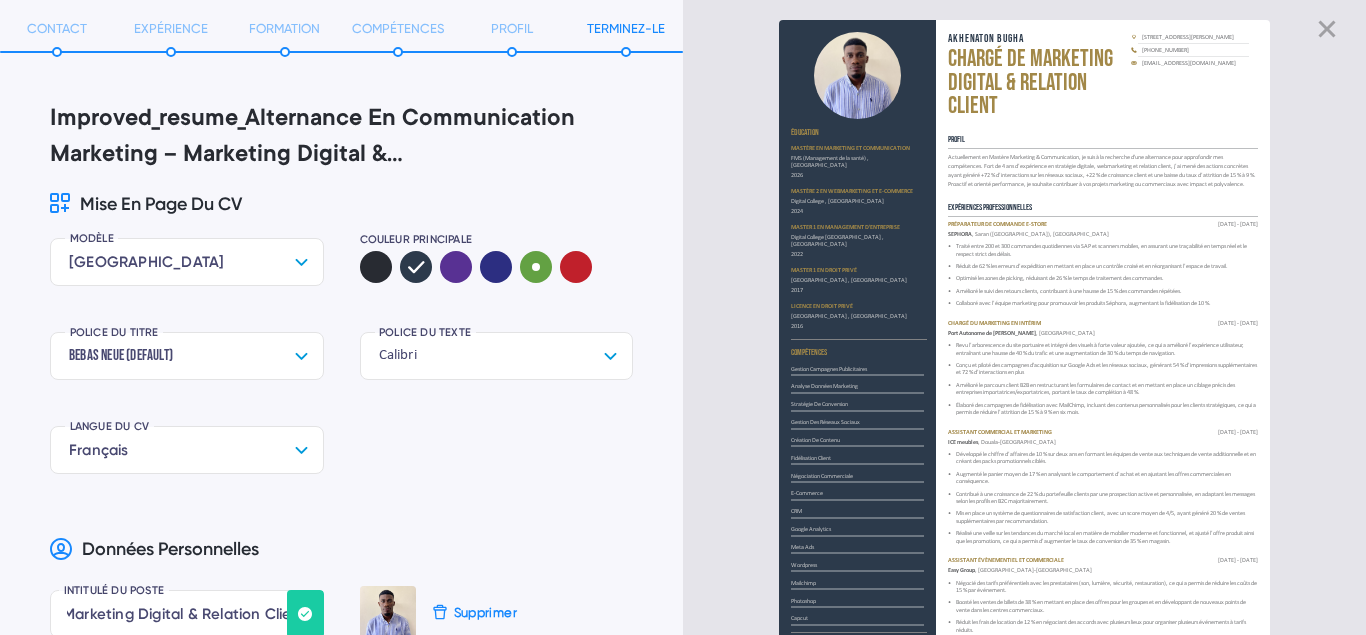 click at bounding box center [536, 267] 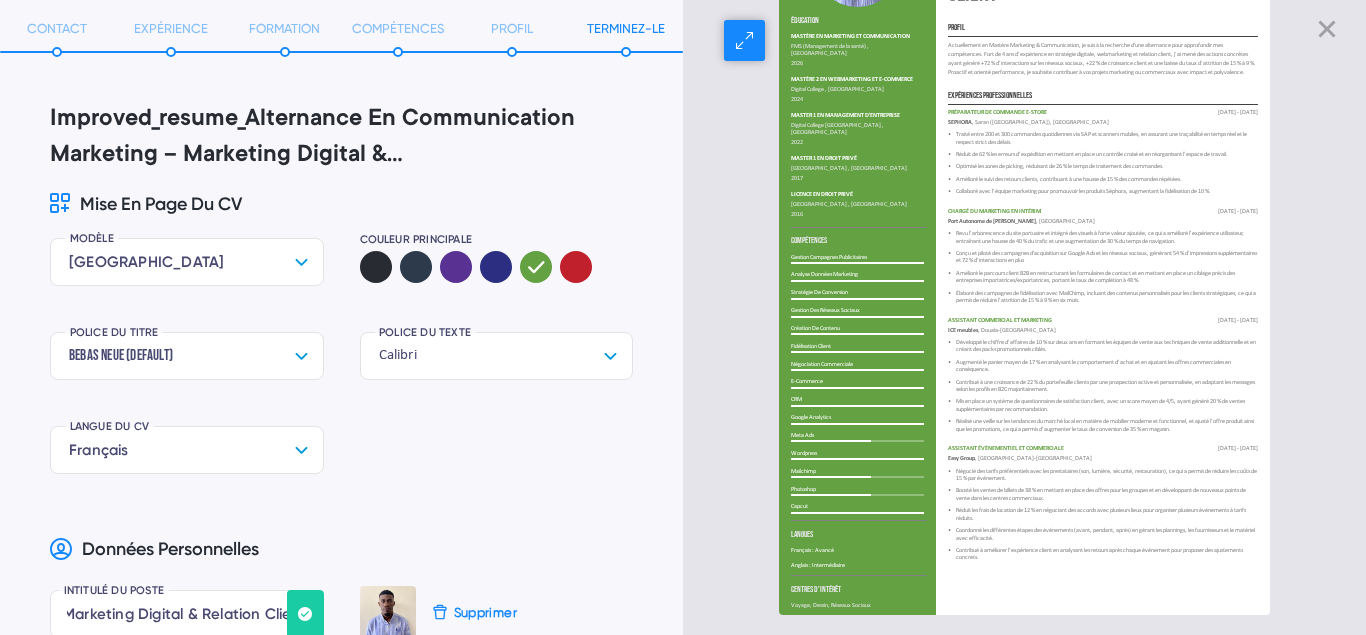 scroll, scrollTop: 0, scrollLeft: 0, axis: both 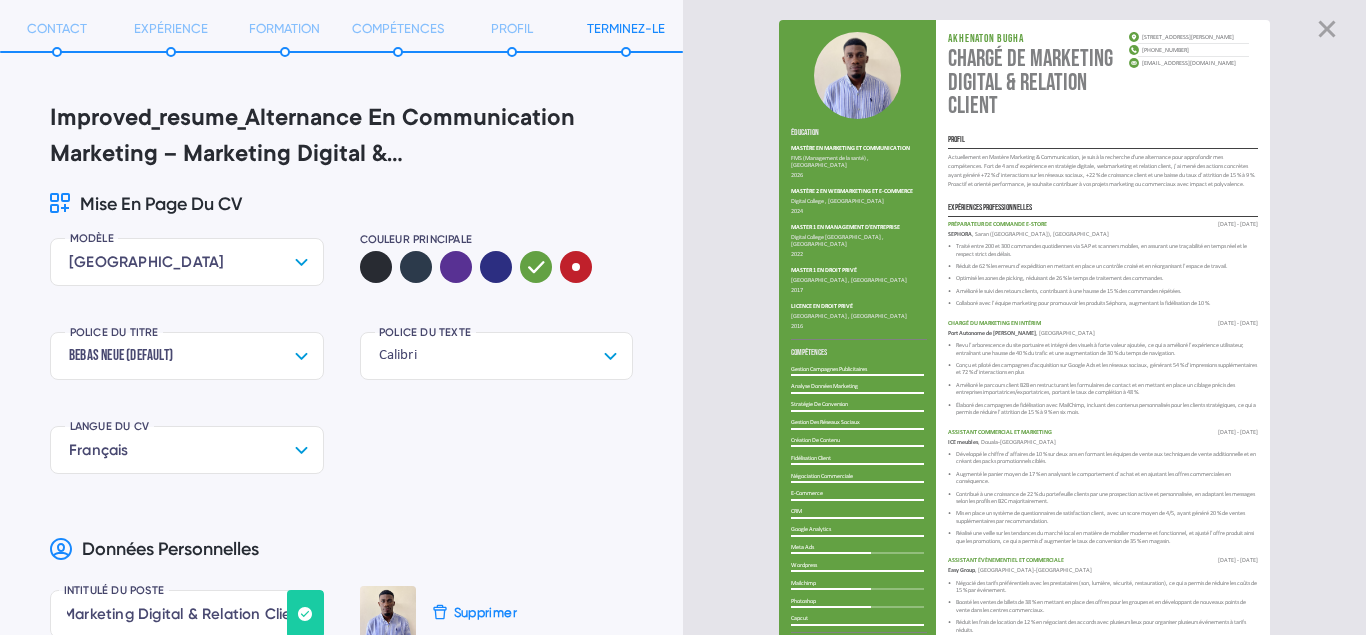 click at bounding box center (576, 267) 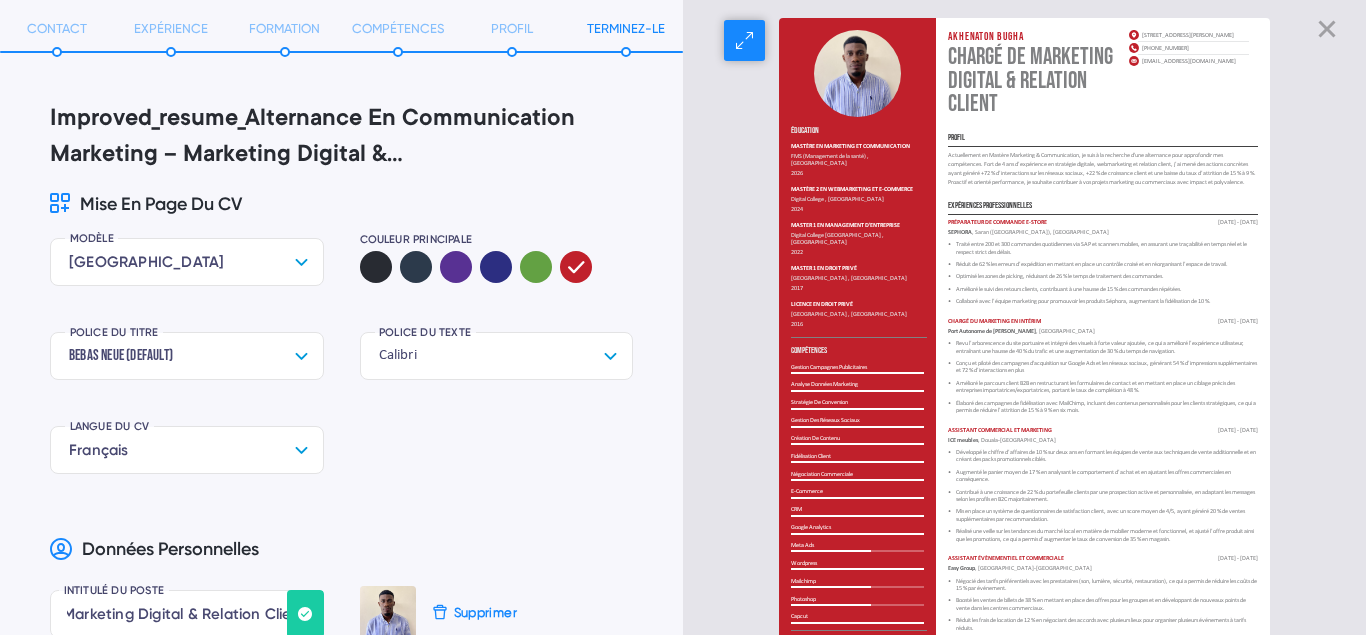 scroll, scrollTop: 0, scrollLeft: 0, axis: both 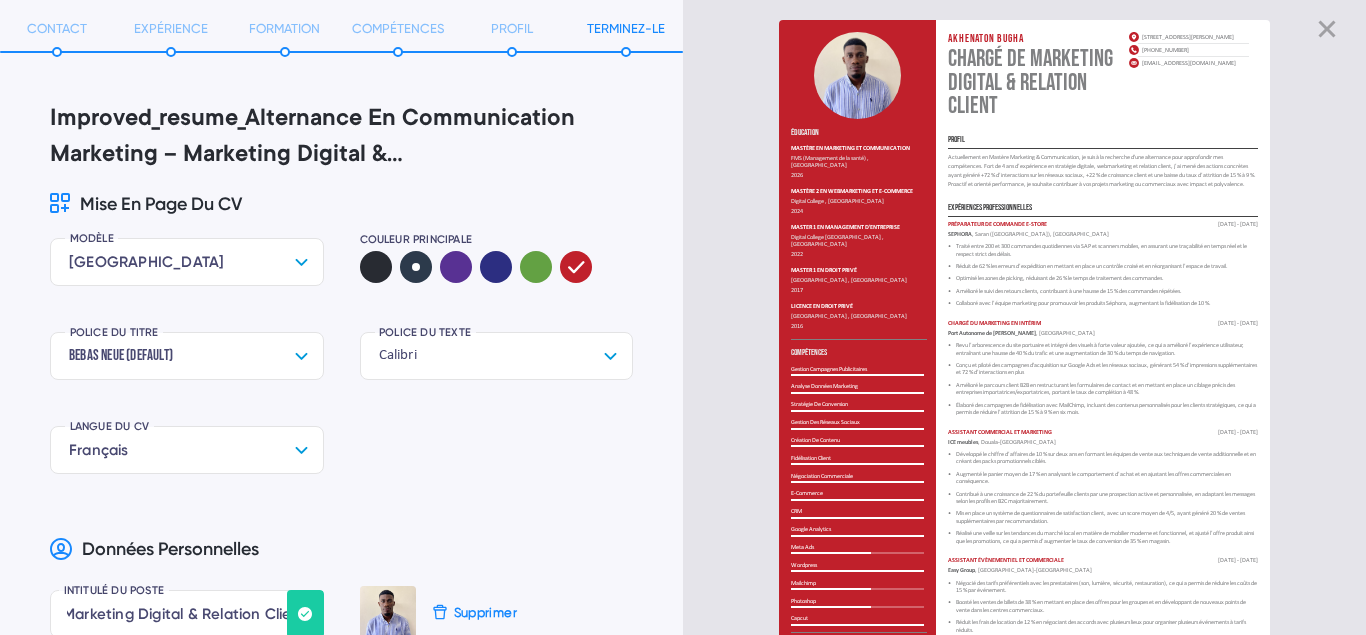 click at bounding box center [416, 267] 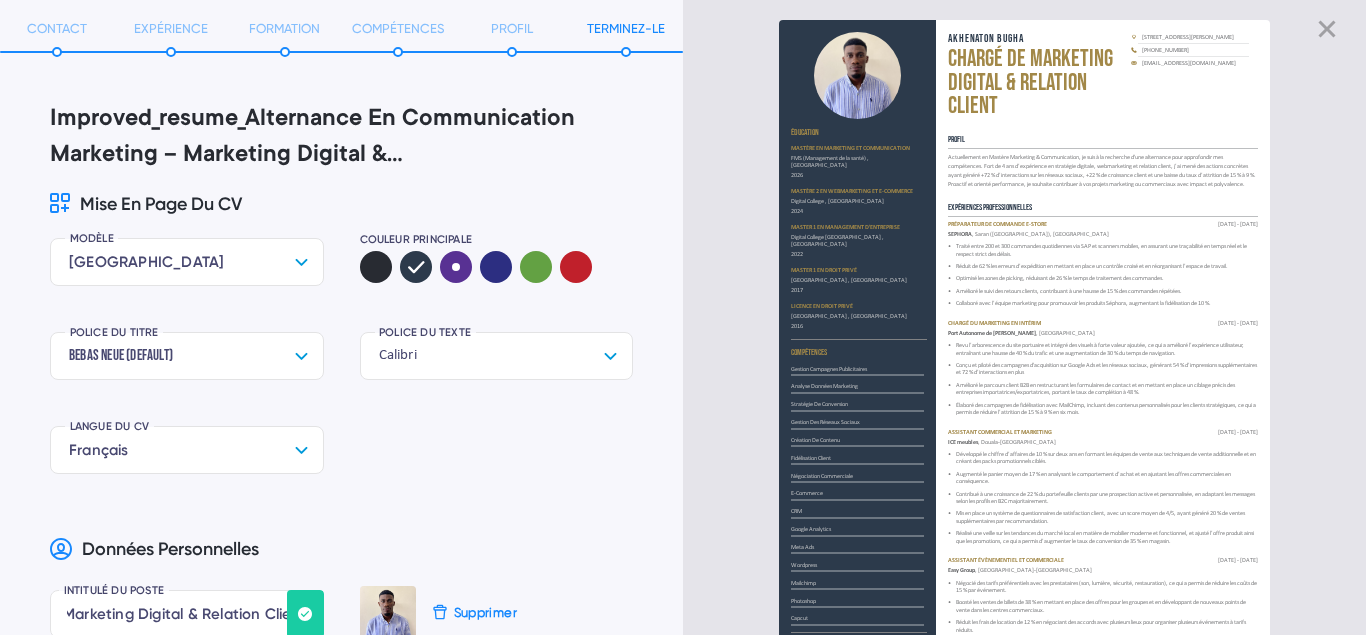 click at bounding box center [456, 267] 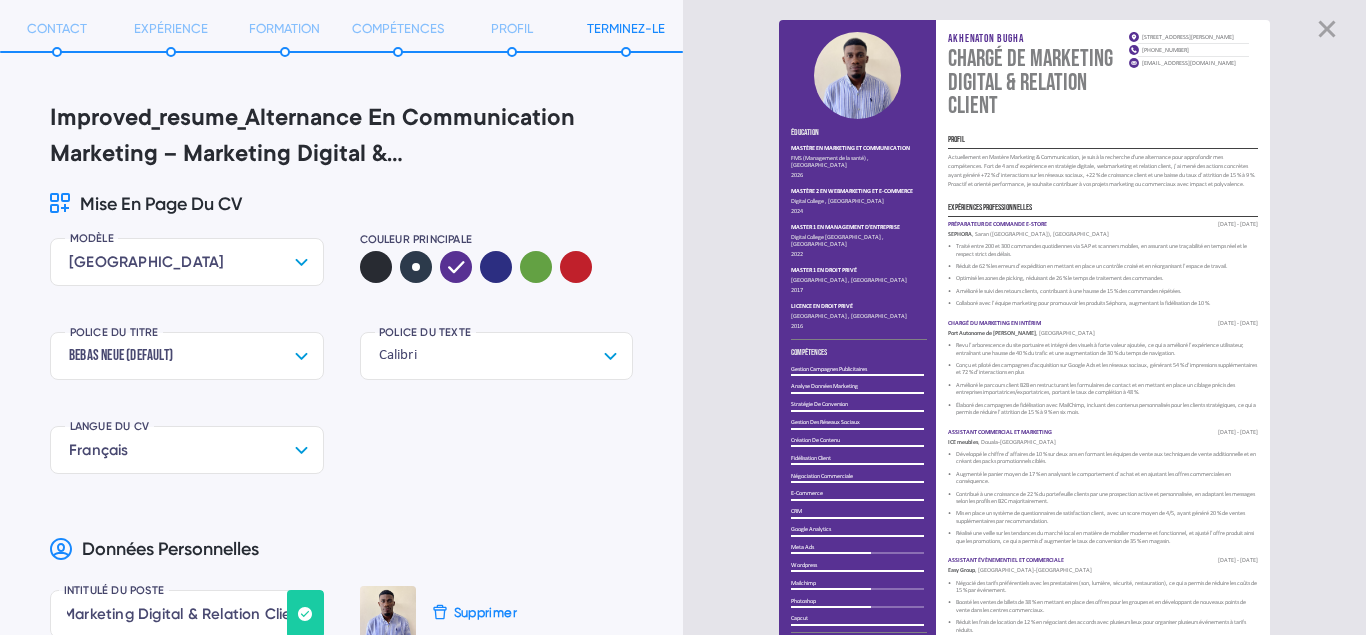 click at bounding box center (416, 267) 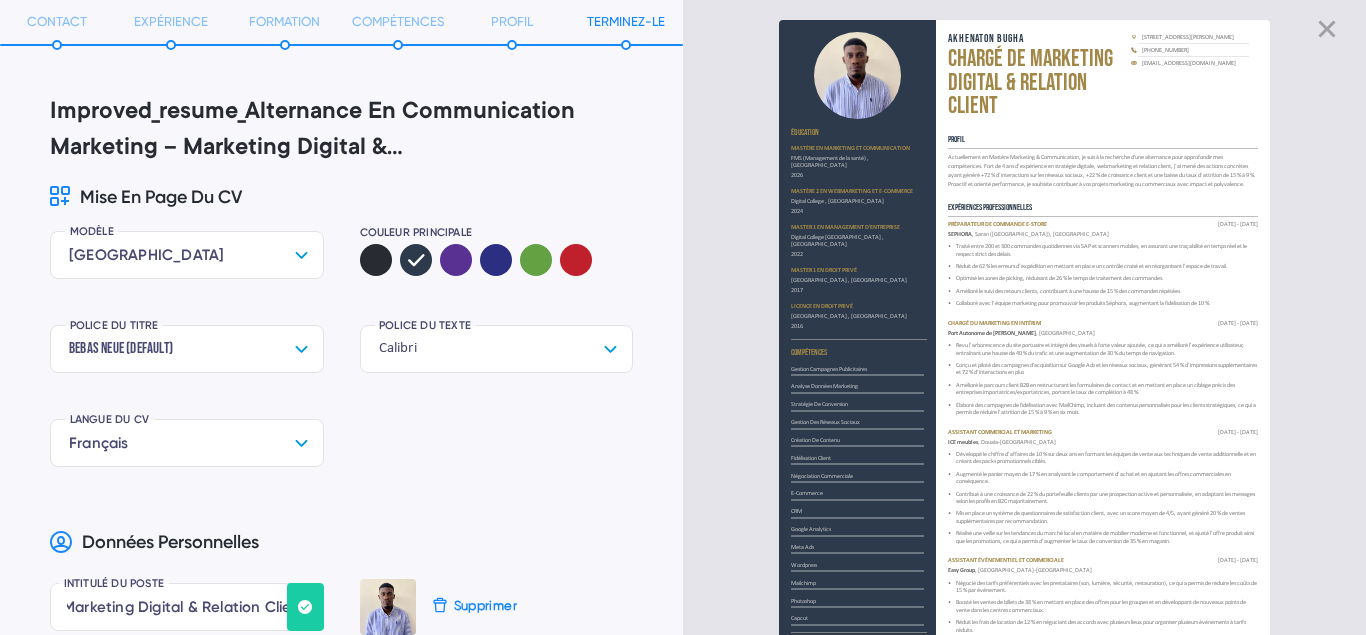scroll, scrollTop: 0, scrollLeft: 0, axis: both 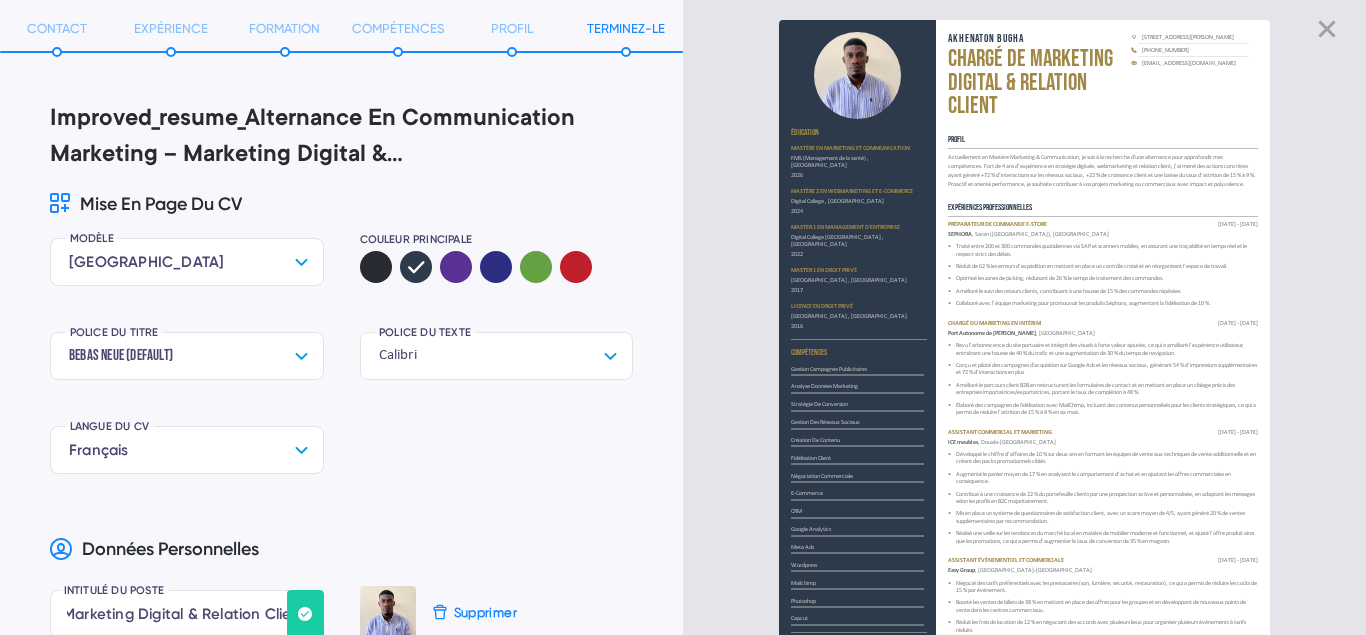 click 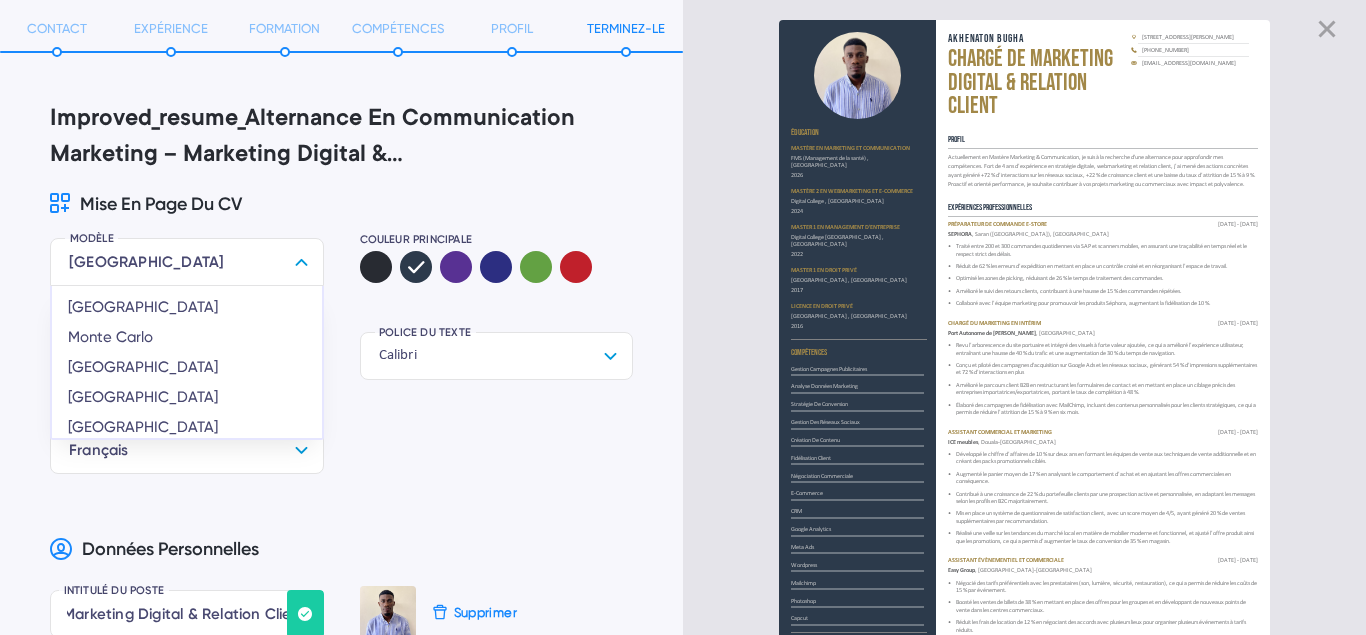 click 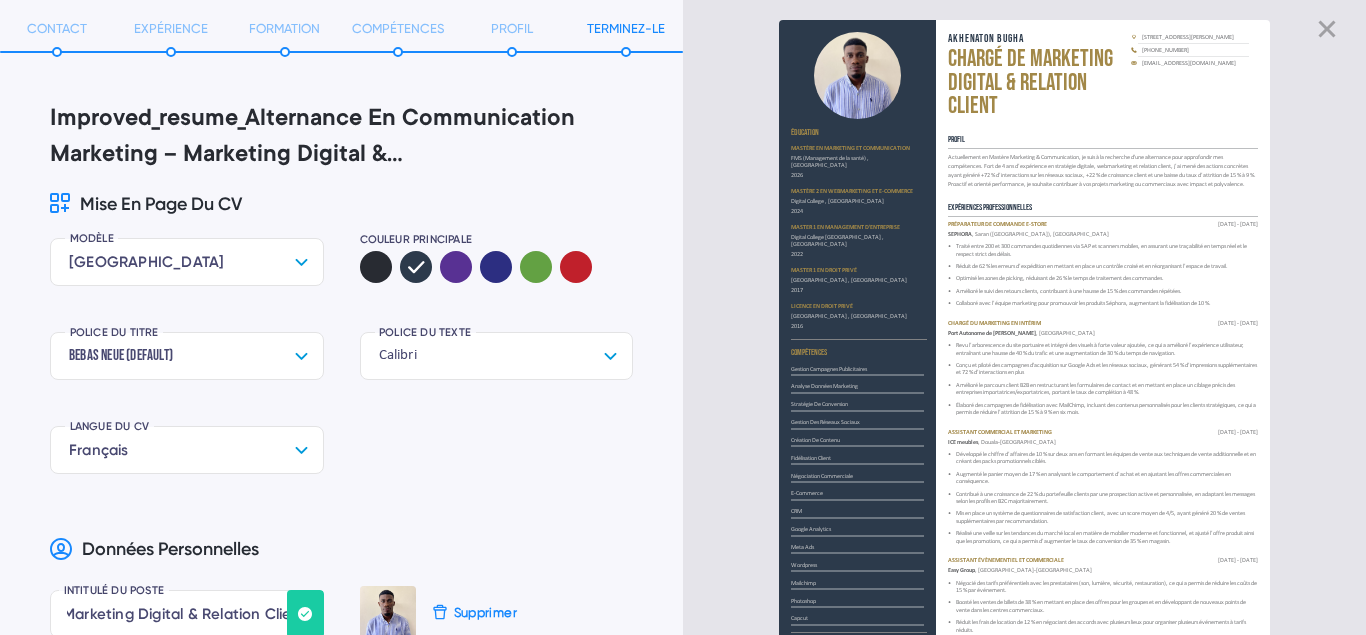 click on "[GEOGRAPHIC_DATA]" at bounding box center [187, 262] 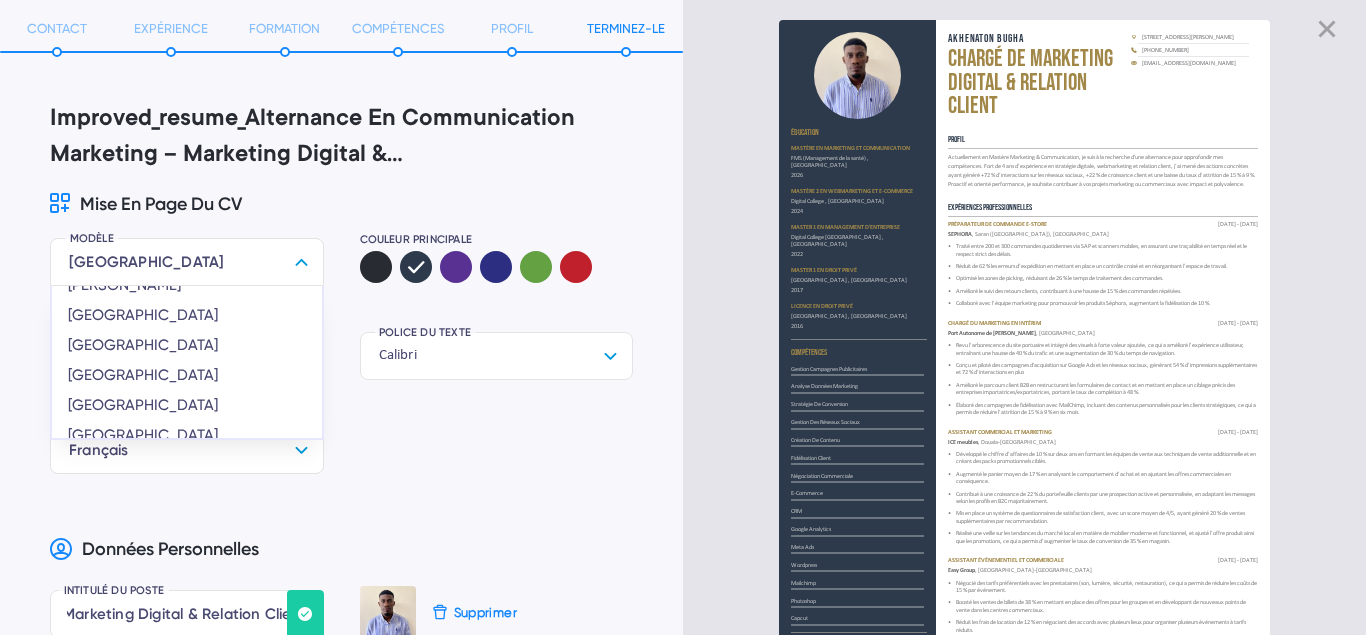 scroll, scrollTop: 0, scrollLeft: 0, axis: both 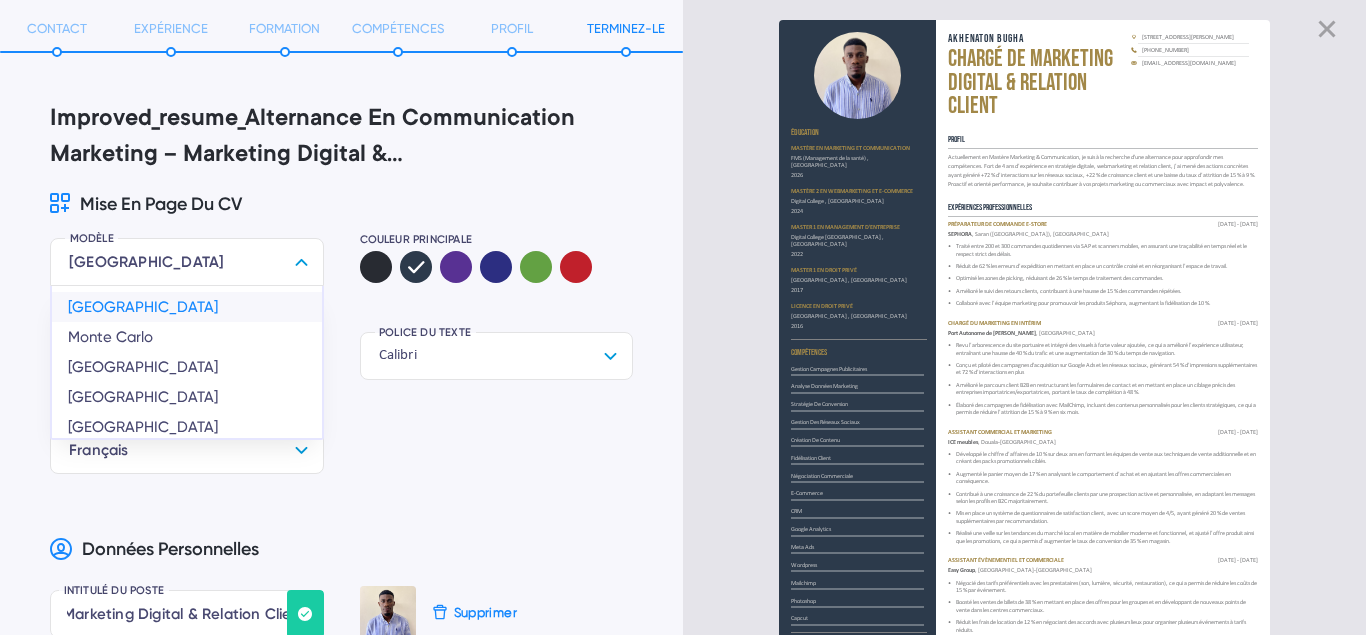 click on "[GEOGRAPHIC_DATA]" at bounding box center [187, 307] 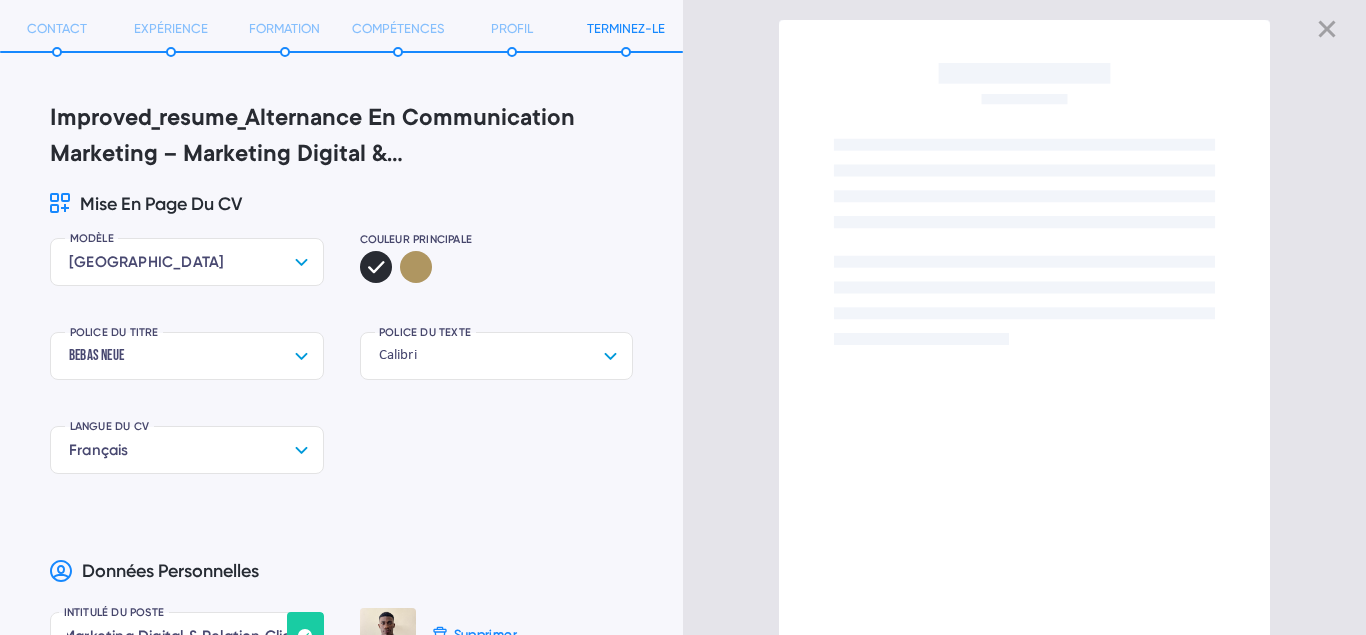 radio on "true" 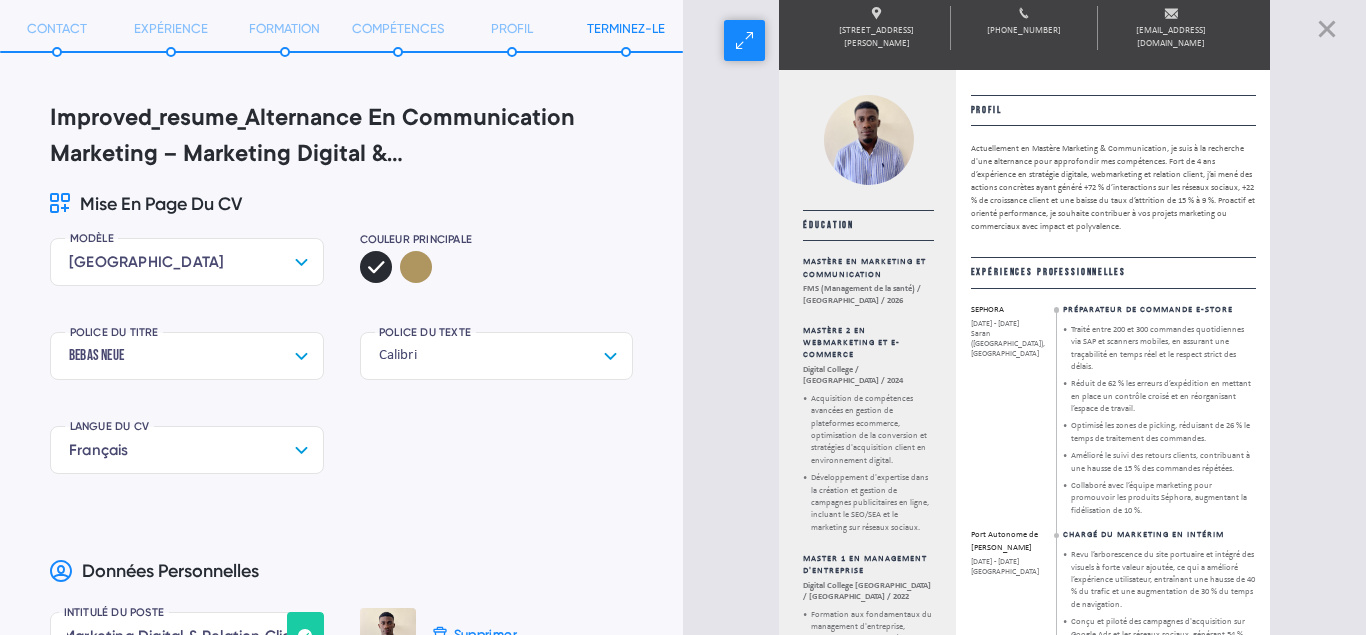 scroll, scrollTop: 0, scrollLeft: 0, axis: both 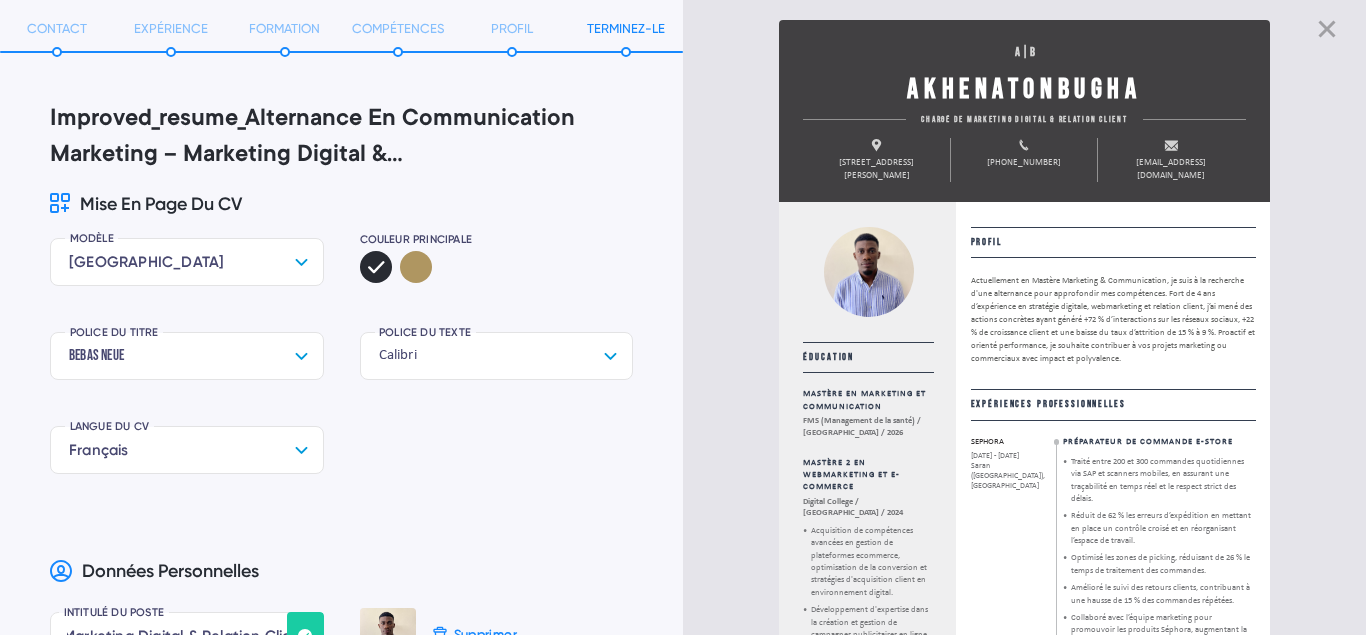 click 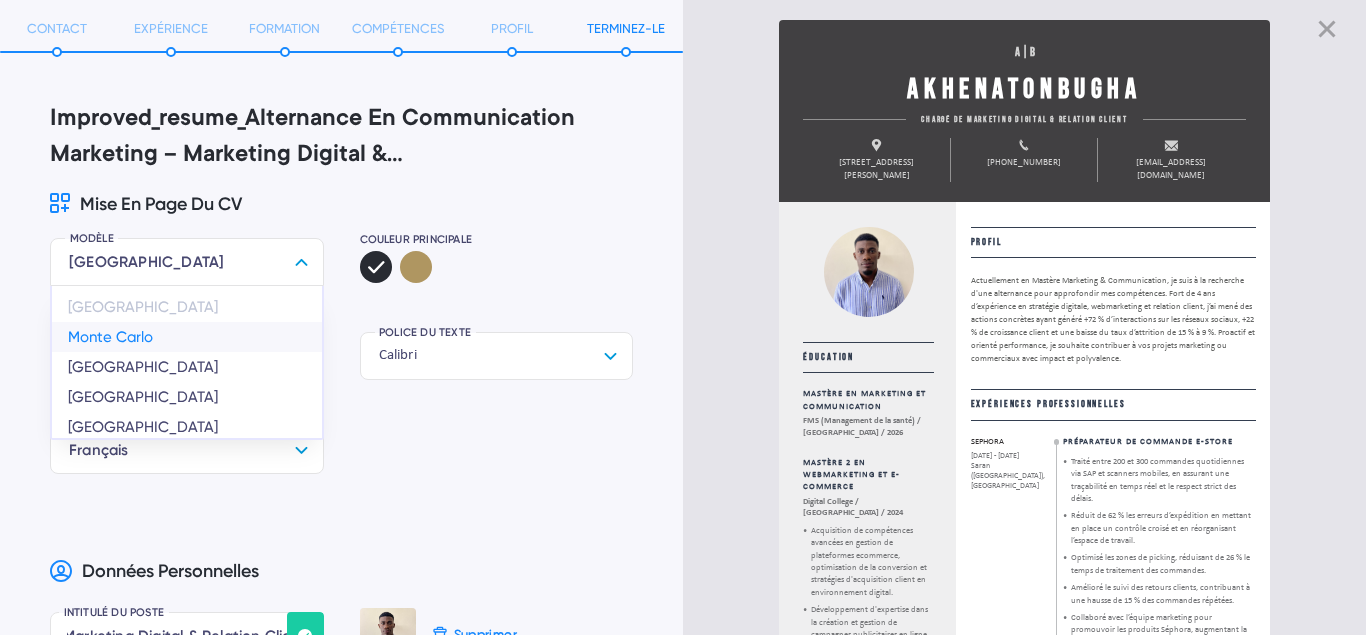 click on "Monte Carlo" at bounding box center (187, 337) 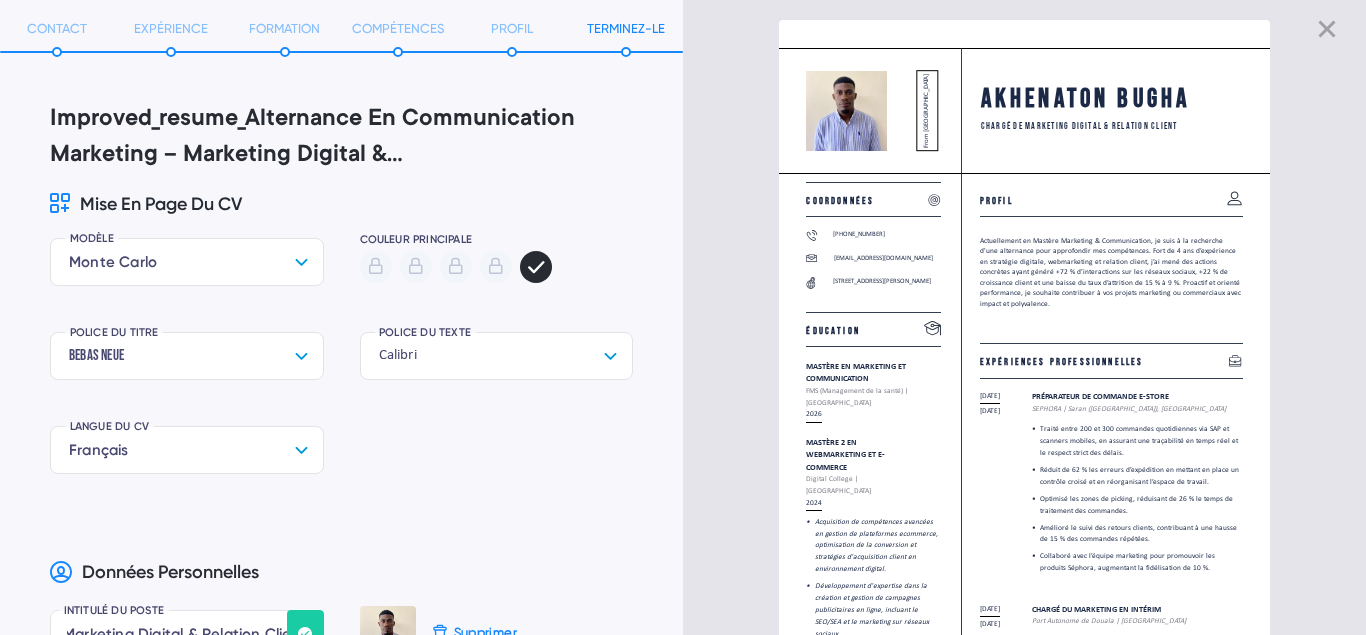 click 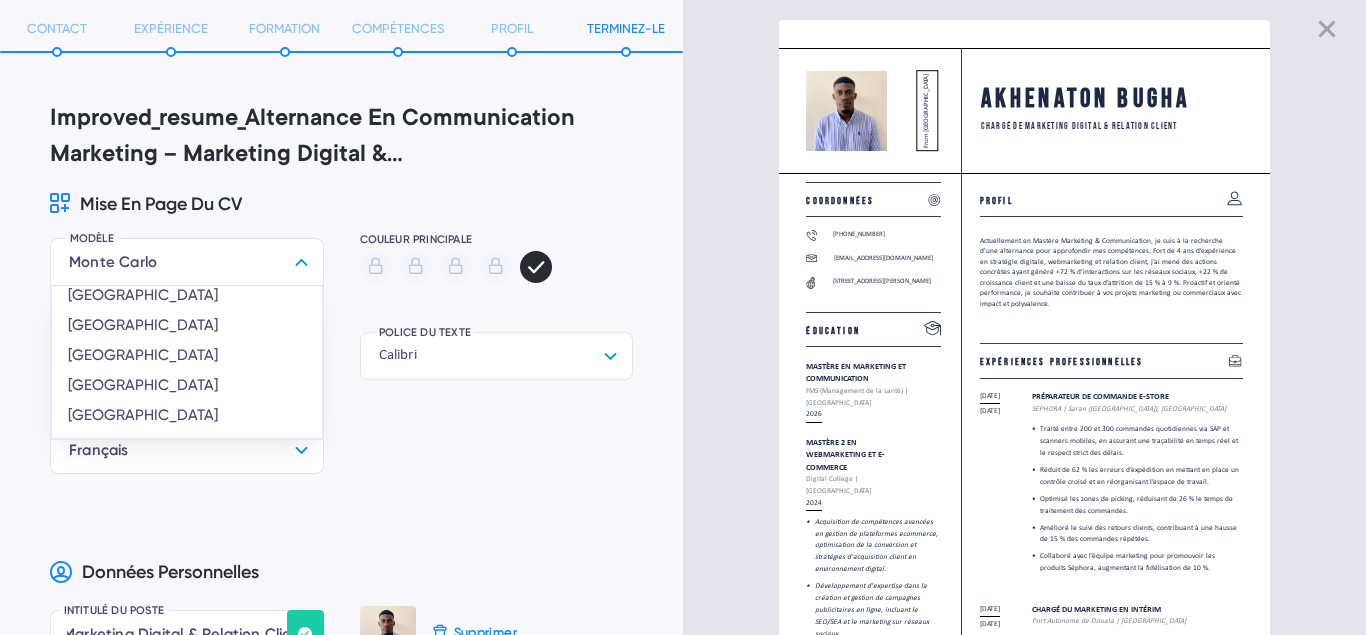 scroll, scrollTop: 0, scrollLeft: 0, axis: both 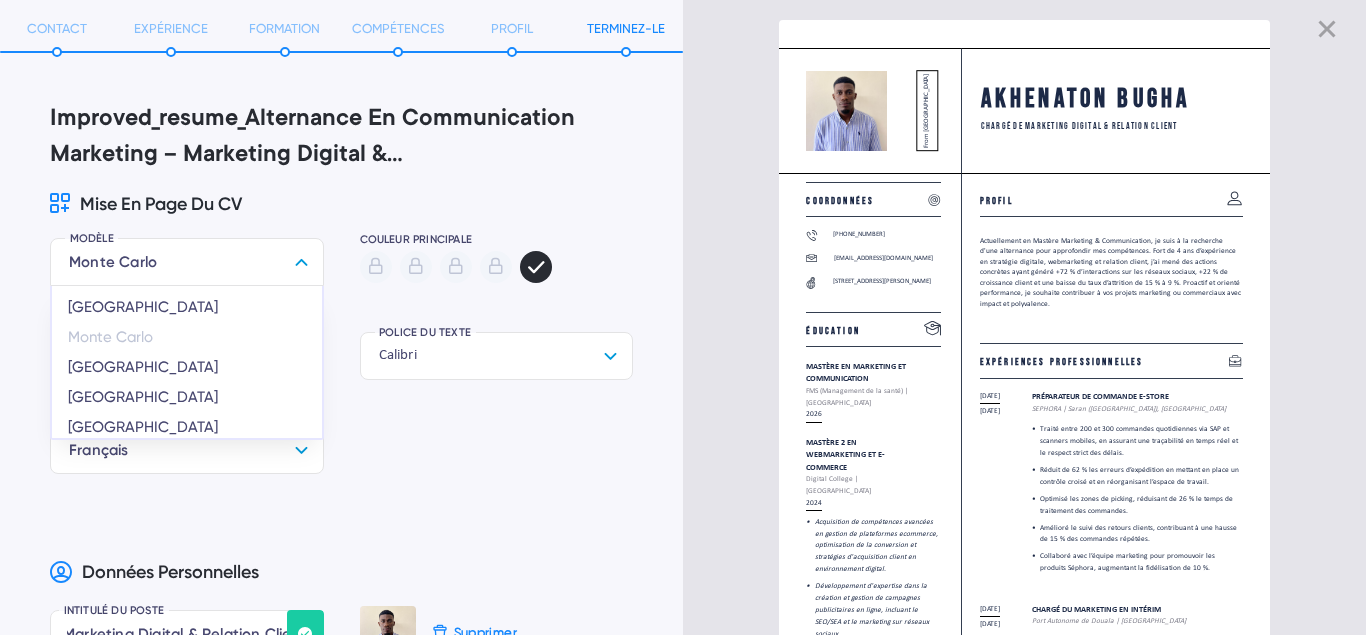 click on "Monte Carlo" at bounding box center (187, 262) 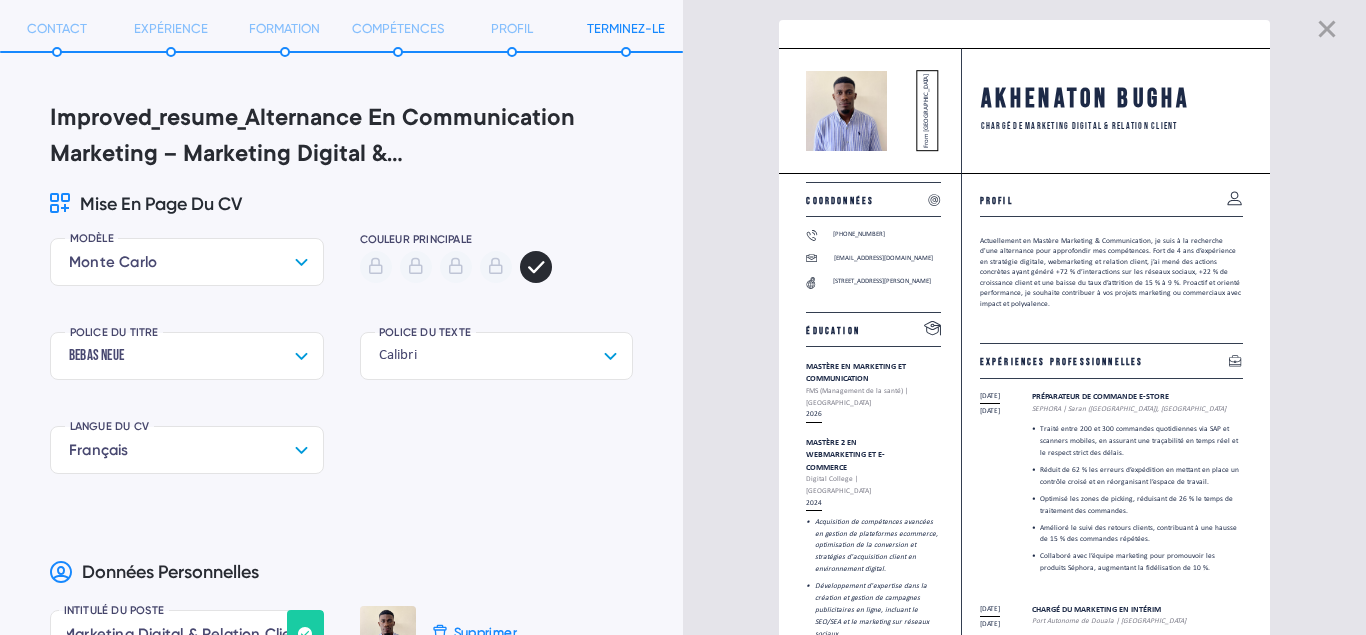 click on "Monte Carlo" at bounding box center [187, 262] 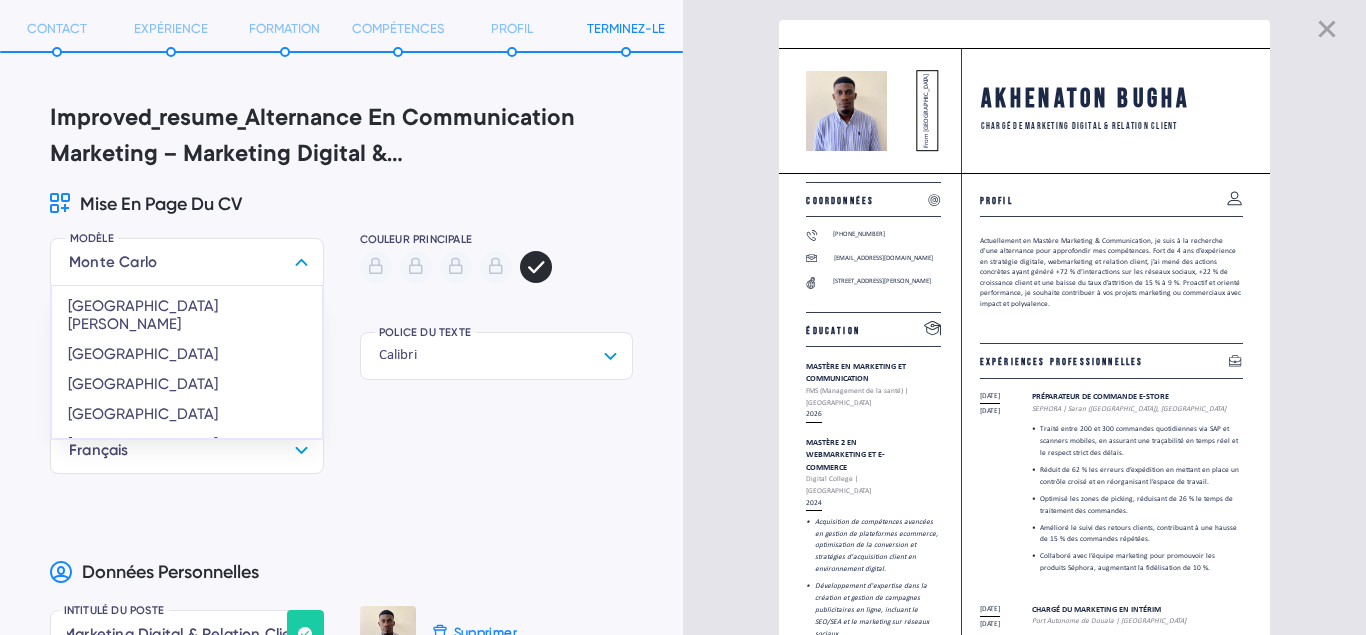 scroll, scrollTop: 280, scrollLeft: 0, axis: vertical 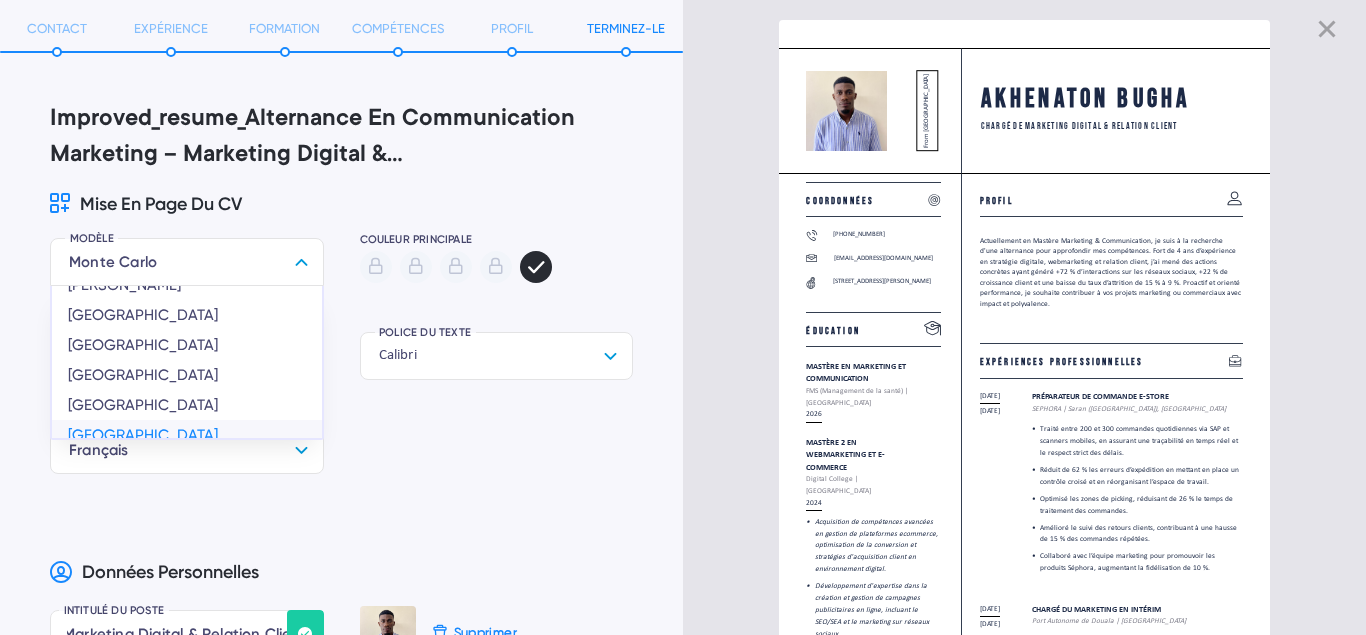 click on "[GEOGRAPHIC_DATA]" at bounding box center (187, 435) 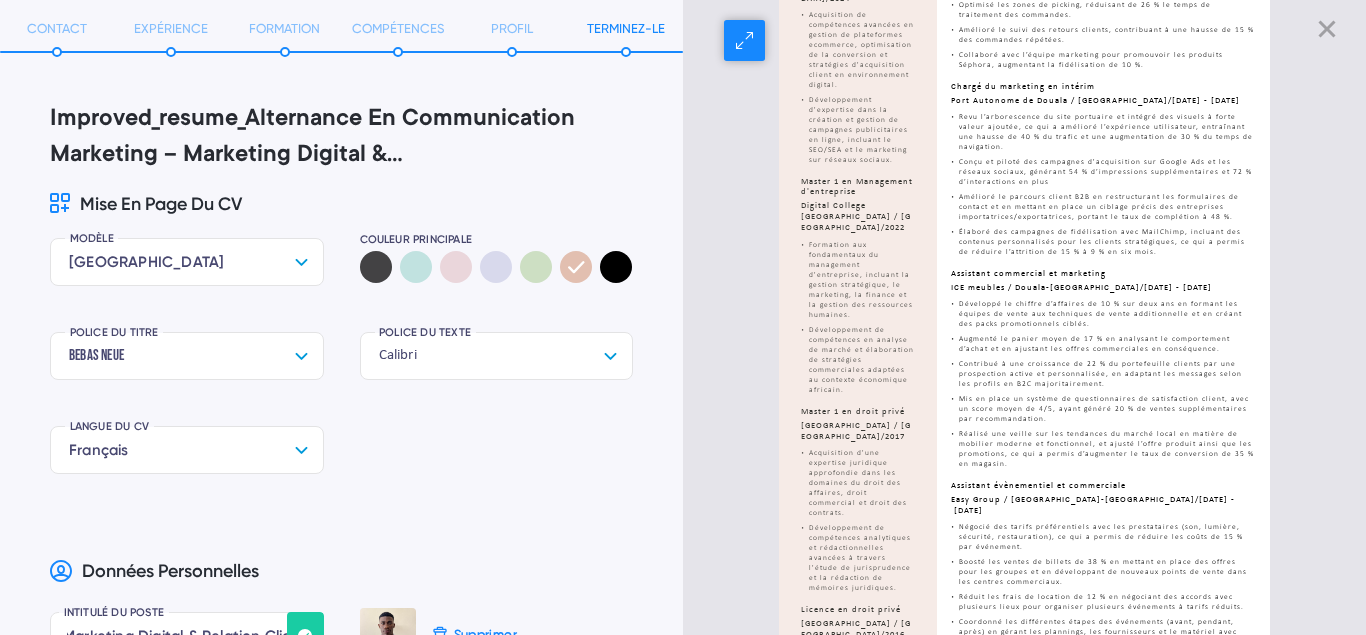 scroll, scrollTop: 0, scrollLeft: 0, axis: both 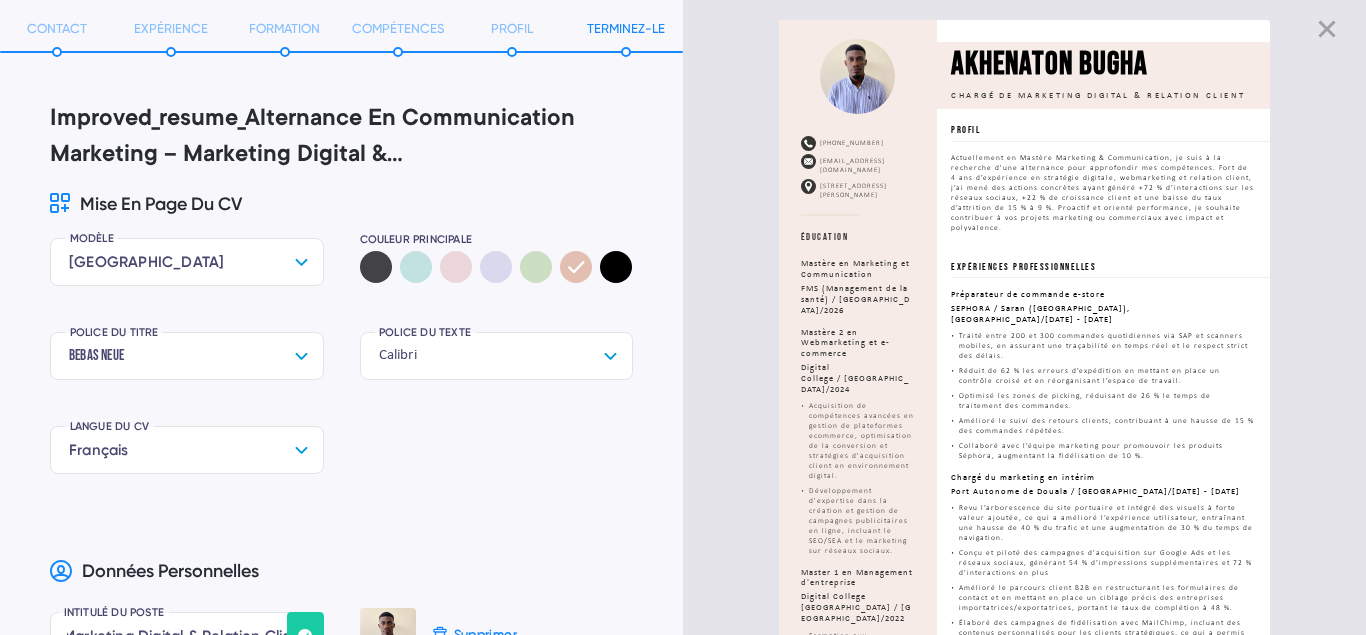 click 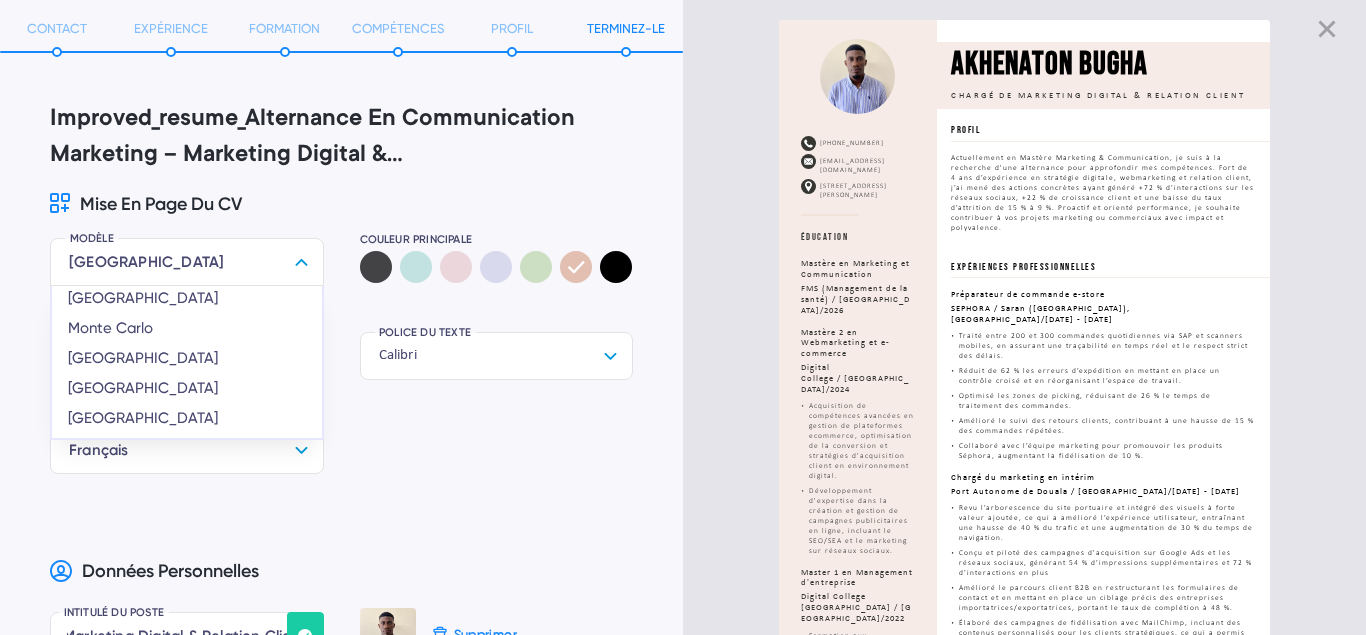 scroll, scrollTop: 0, scrollLeft: 0, axis: both 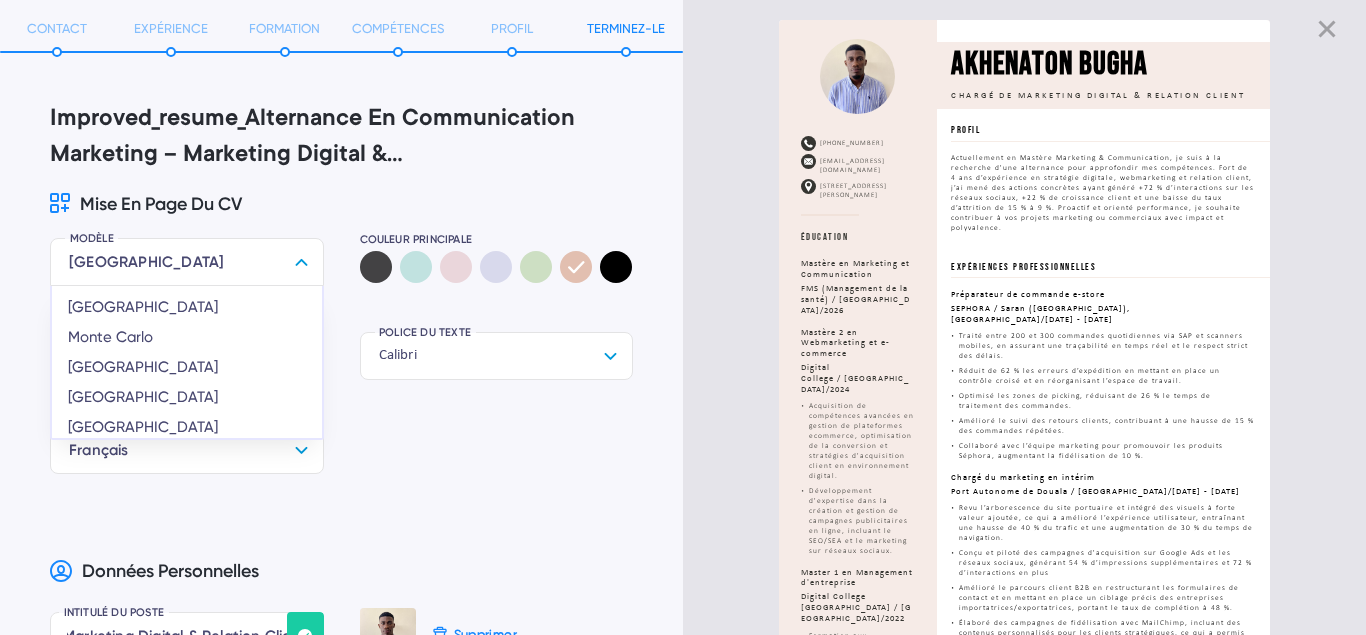 click on "[GEOGRAPHIC_DATA]" at bounding box center [187, 262] 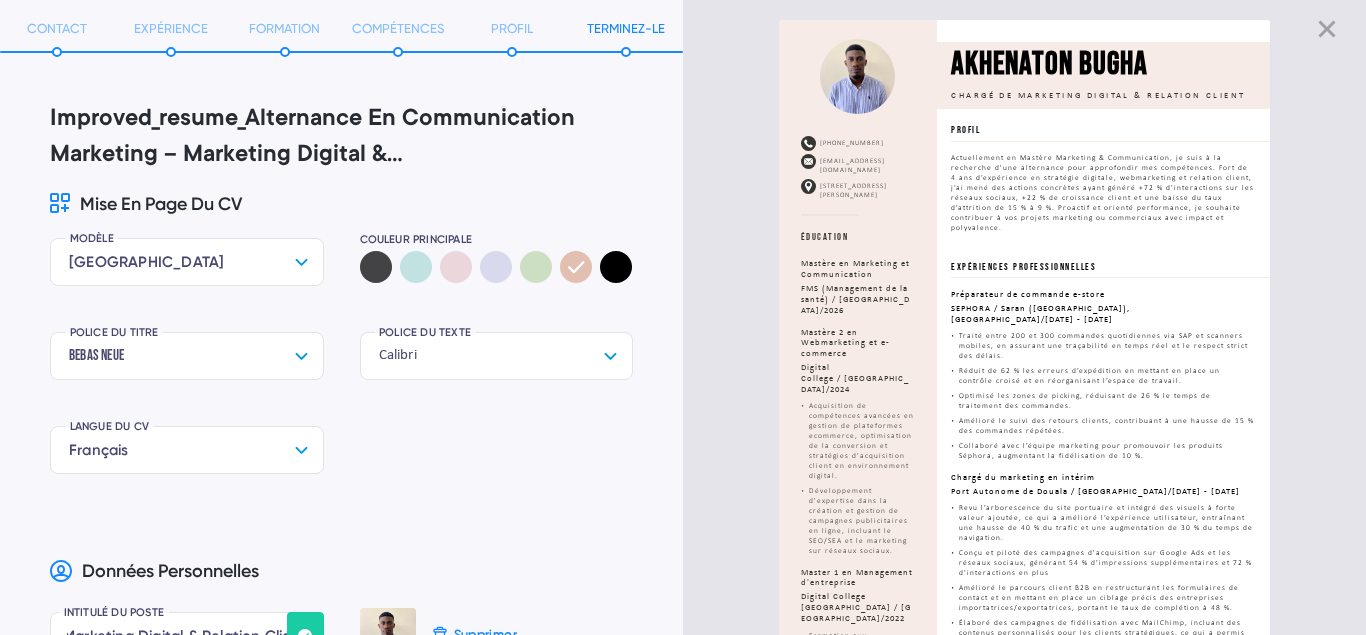 click on "[GEOGRAPHIC_DATA]" at bounding box center (187, 262) 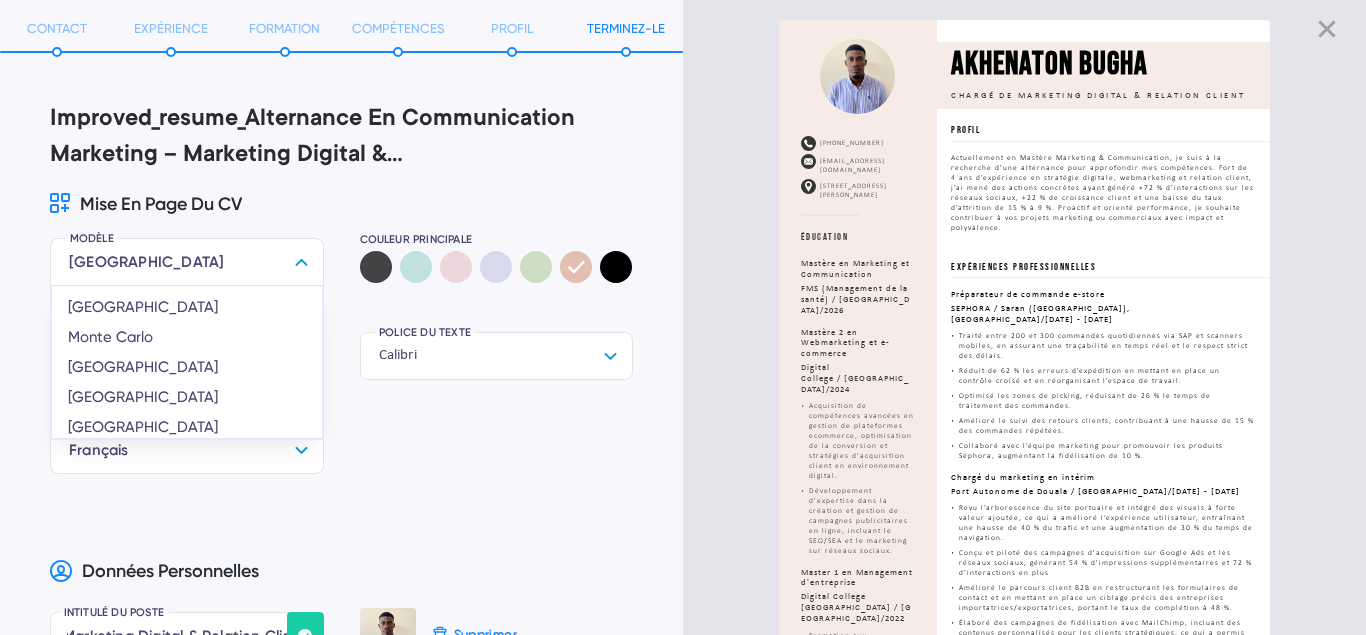 click on "[GEOGRAPHIC_DATA]" at bounding box center (187, 262) 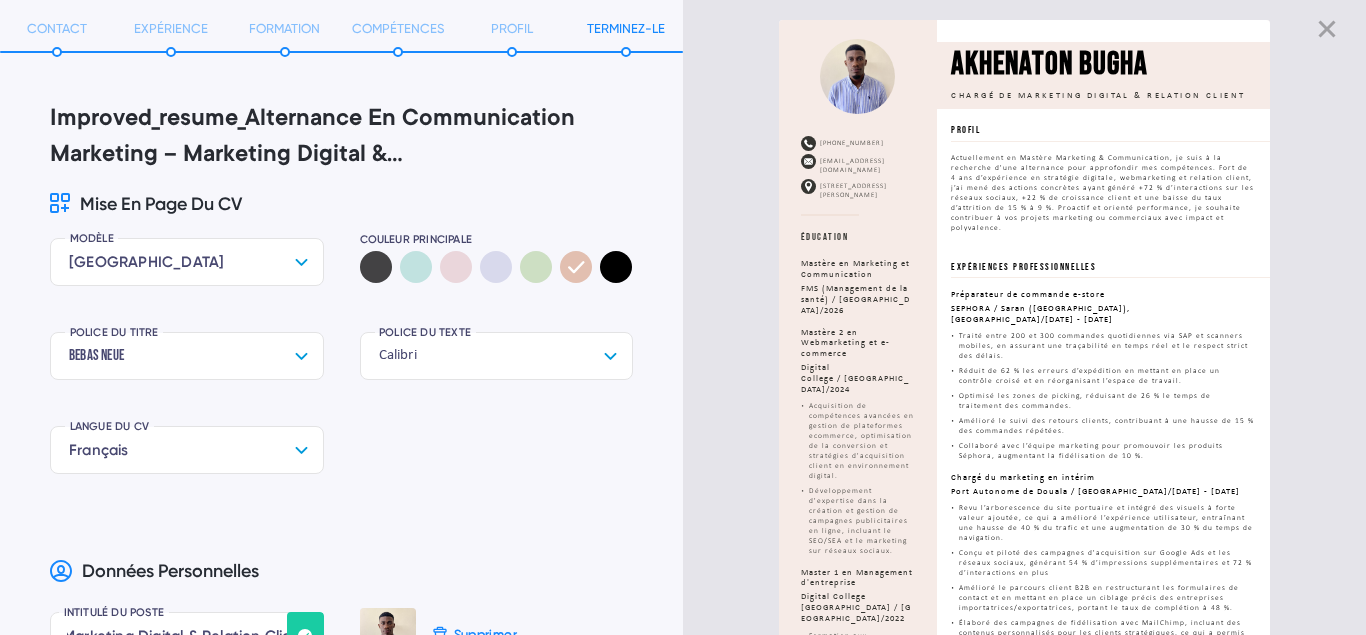 click on "[GEOGRAPHIC_DATA]" at bounding box center (187, 262) 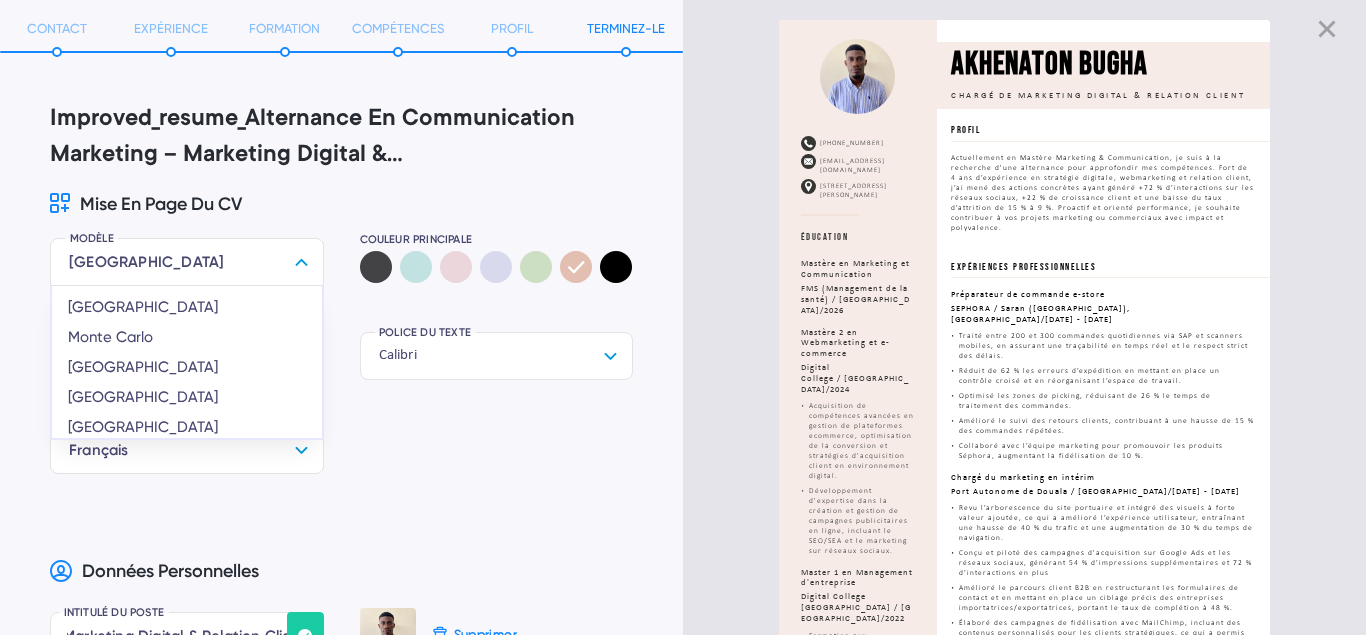click on "Mise en page du CV" at bounding box center (341, 205) 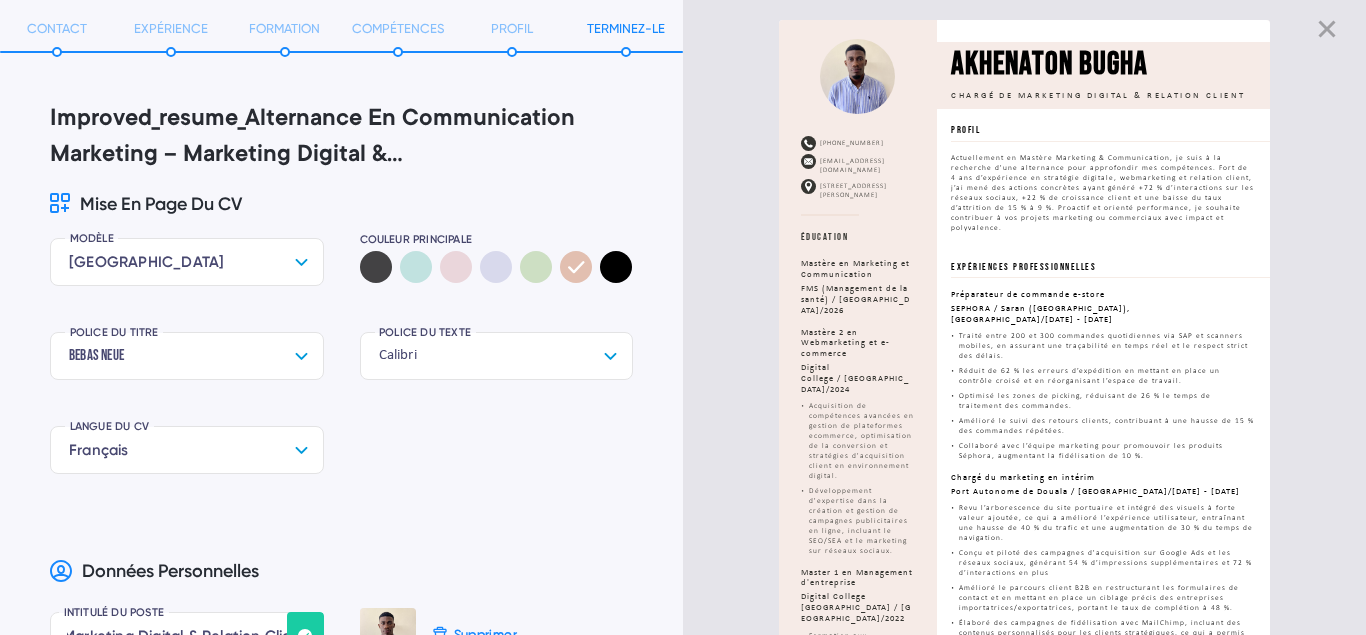 click on "Mise en page du CV" at bounding box center [341, 205] 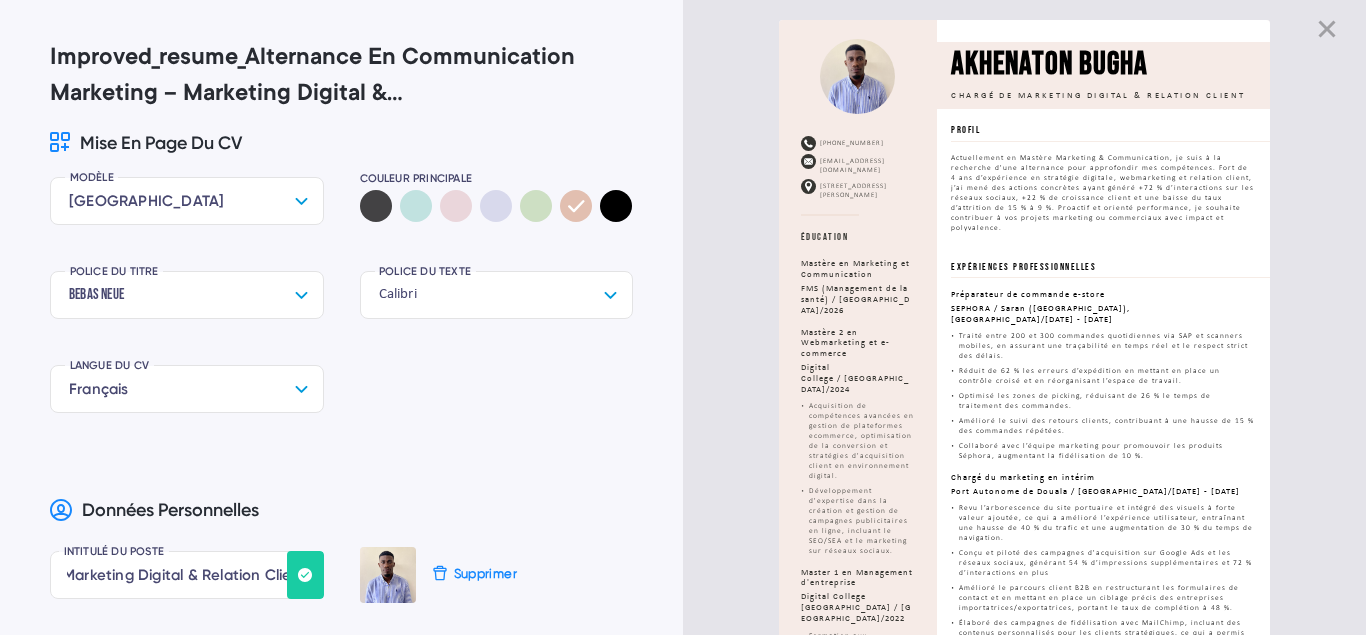 scroll, scrollTop: 0, scrollLeft: 0, axis: both 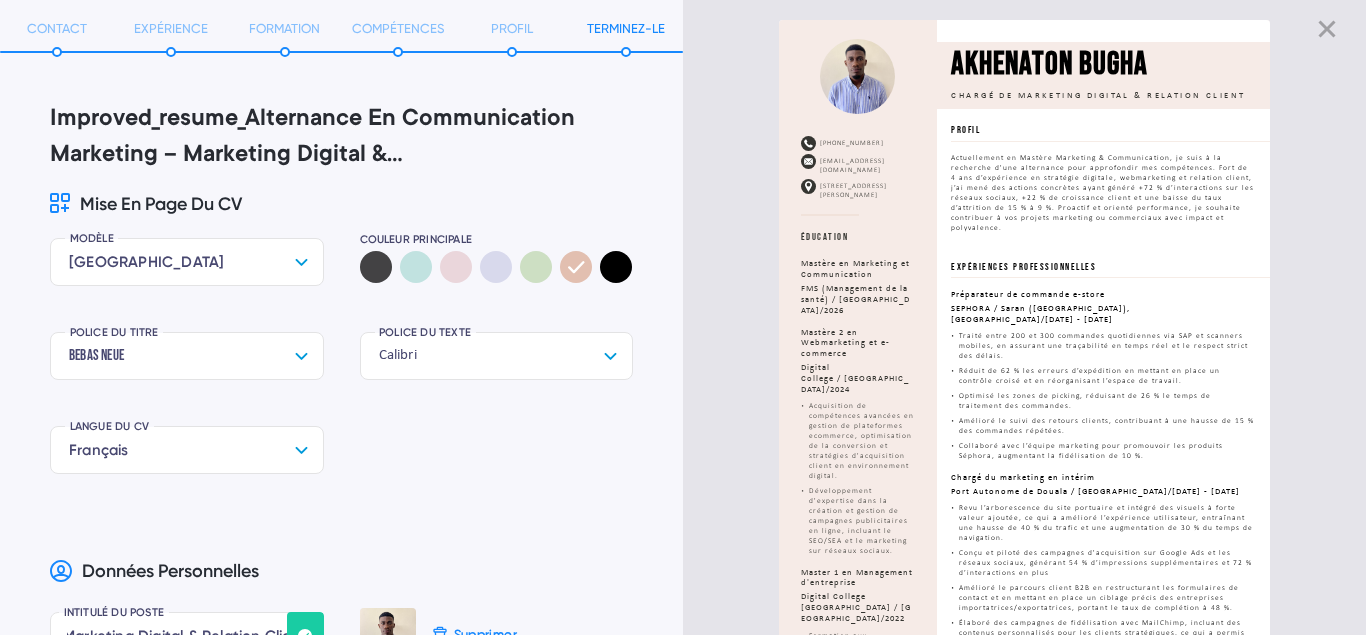 click on "[GEOGRAPHIC_DATA]" at bounding box center (187, 262) 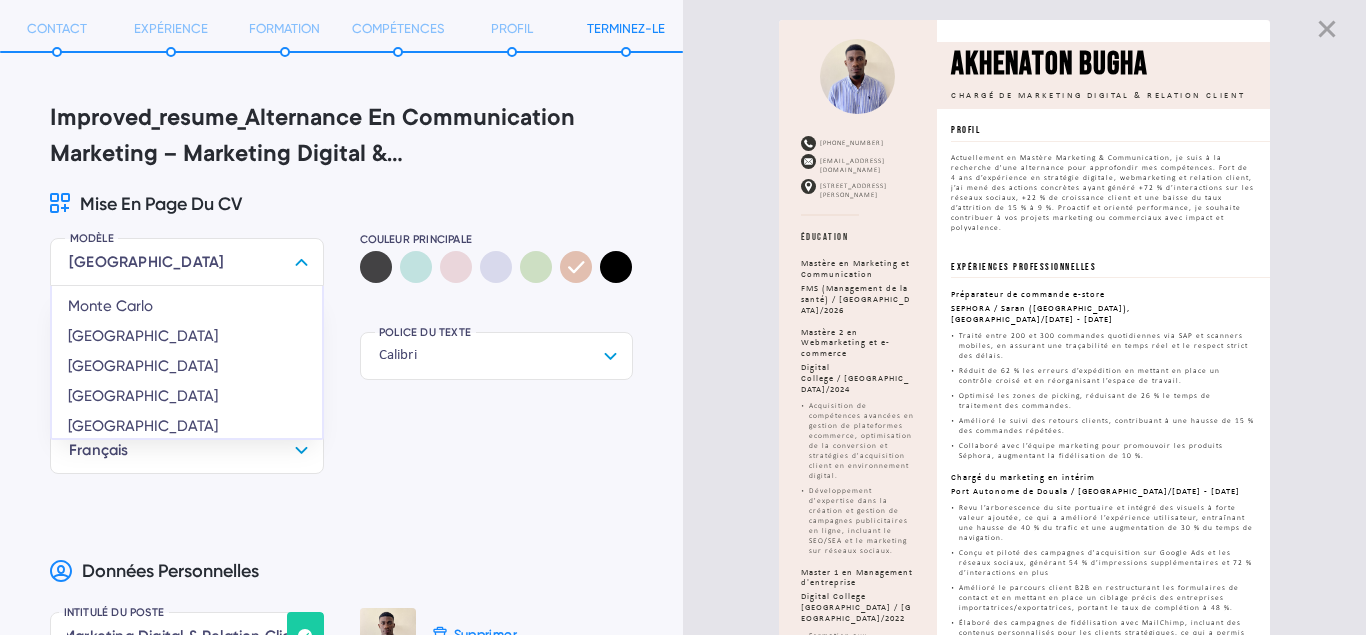 scroll, scrollTop: 0, scrollLeft: 0, axis: both 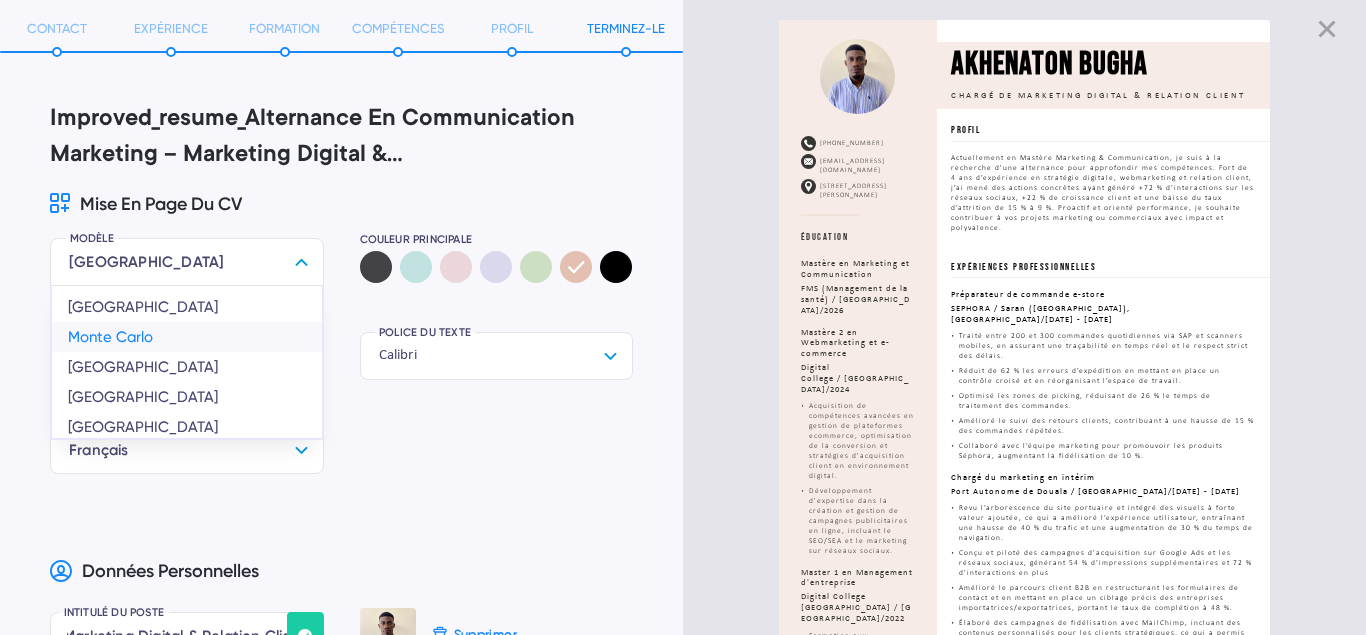 click on "Monte Carlo" at bounding box center (187, 337) 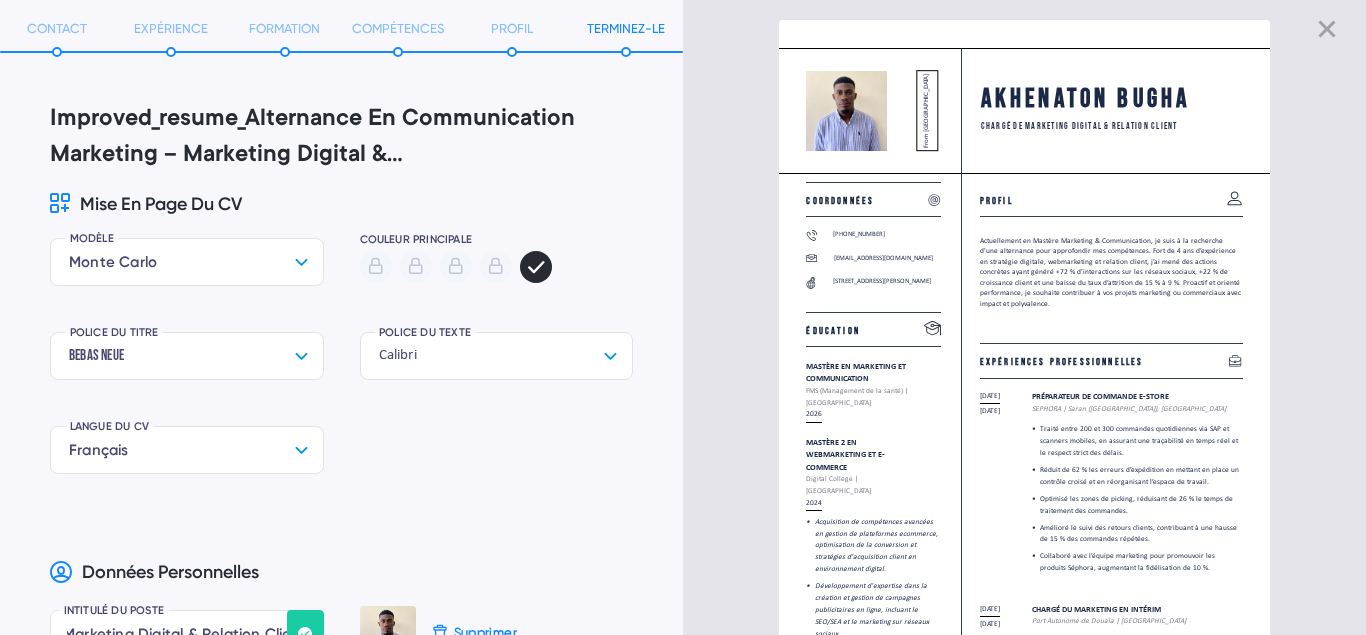 click on "Monte Carlo" at bounding box center [187, 262] 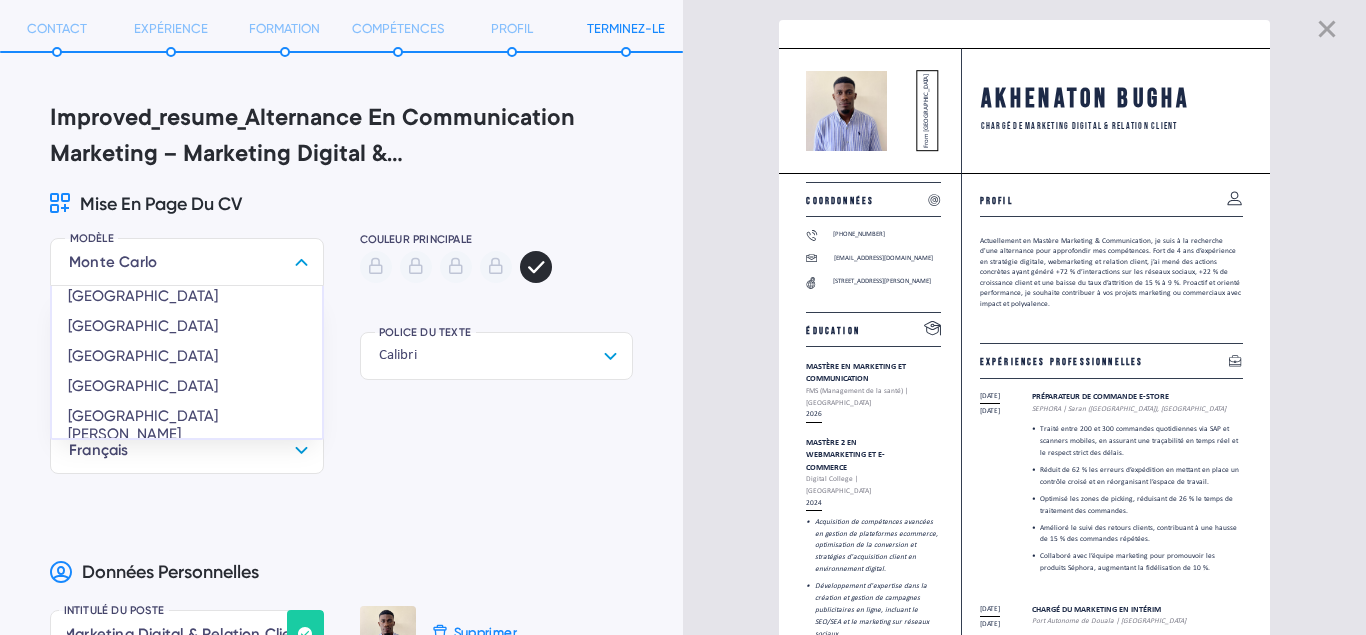 scroll, scrollTop: 134, scrollLeft: 0, axis: vertical 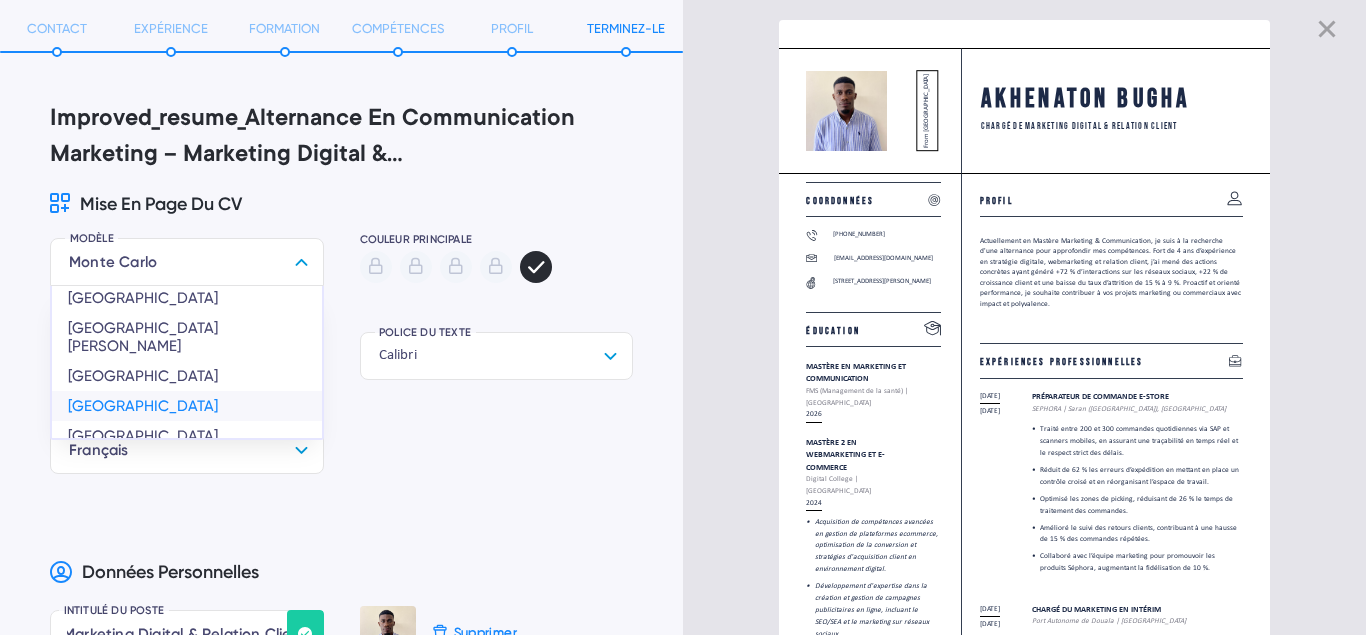 click on "[GEOGRAPHIC_DATA]" at bounding box center [187, 406] 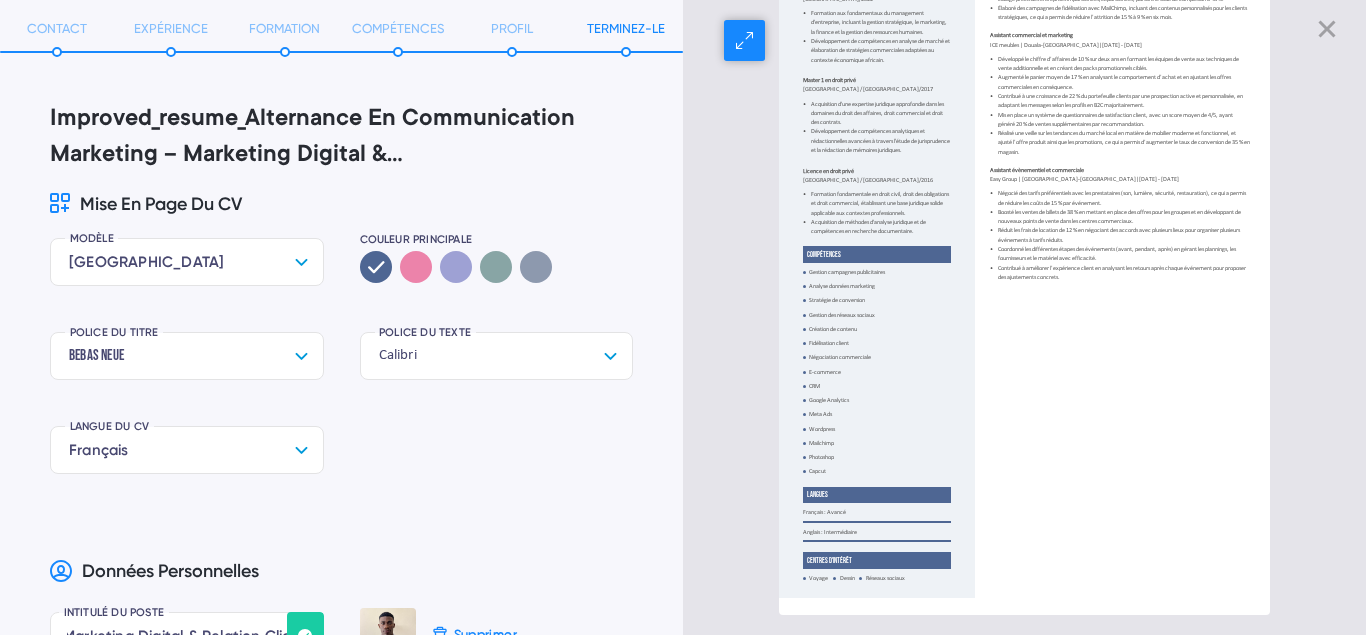 scroll, scrollTop: 0, scrollLeft: 0, axis: both 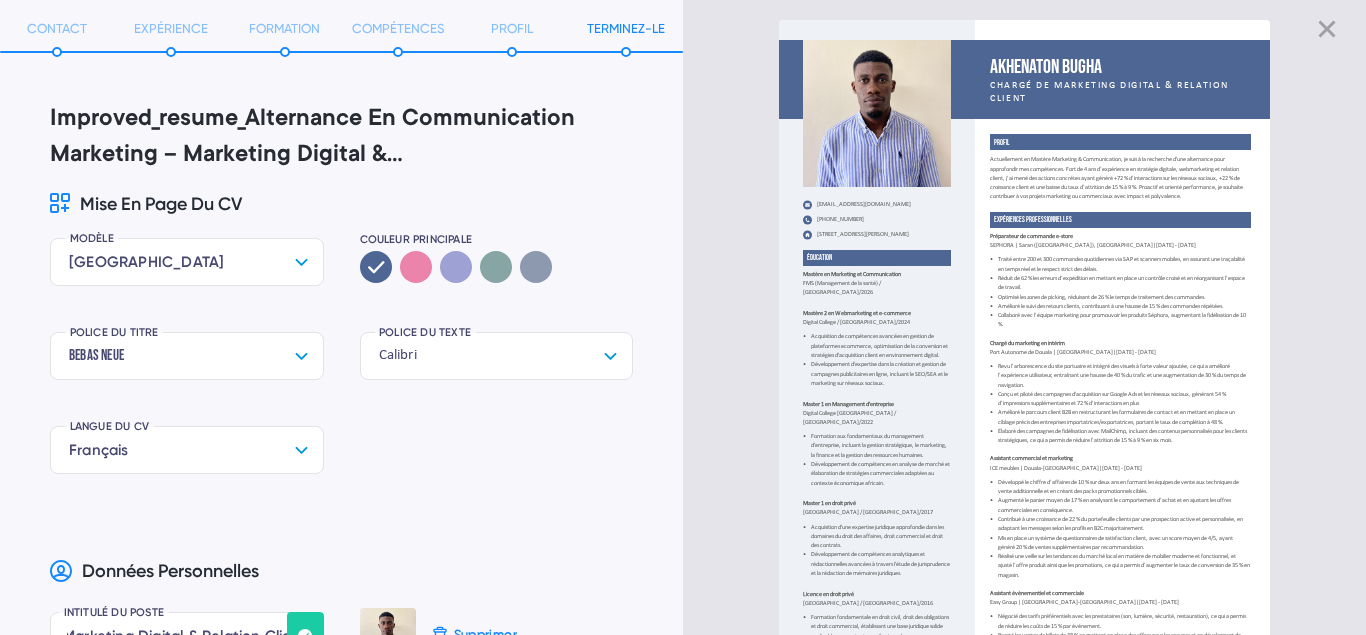 click on "[GEOGRAPHIC_DATA]" at bounding box center [187, 262] 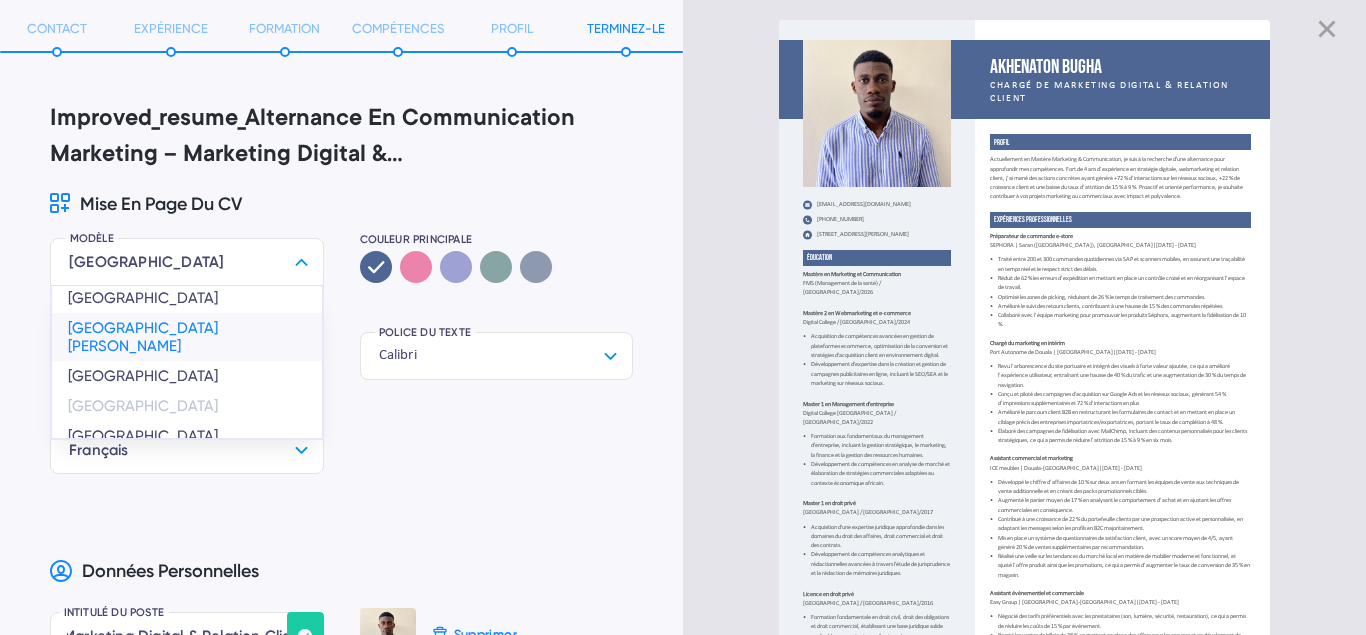 click on "[GEOGRAPHIC_DATA][PERSON_NAME]" at bounding box center (187, 337) 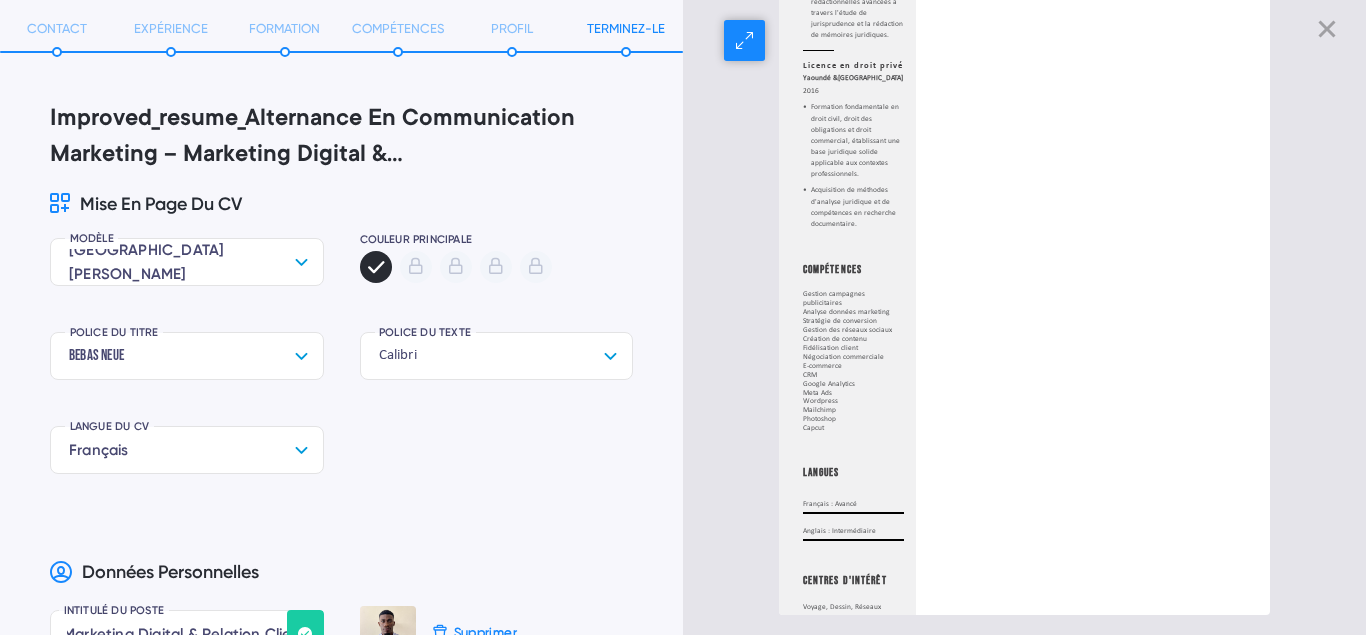 scroll, scrollTop: 0, scrollLeft: 0, axis: both 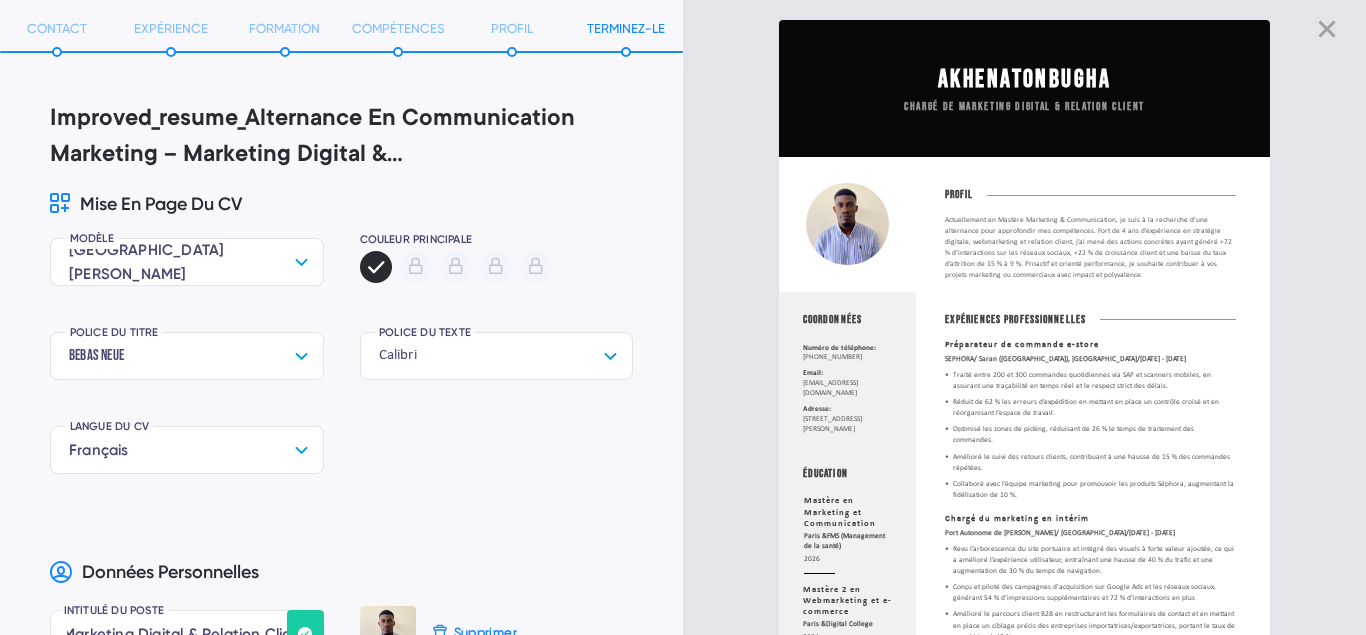 click 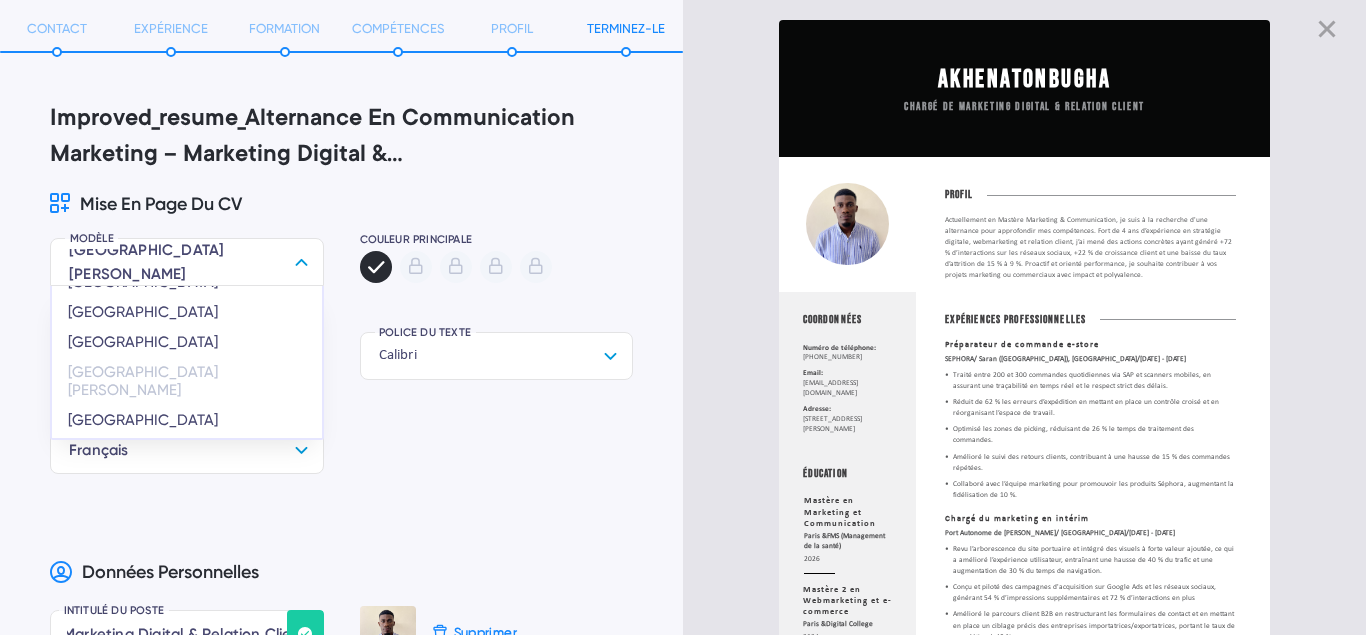 scroll, scrollTop: 144, scrollLeft: 0, axis: vertical 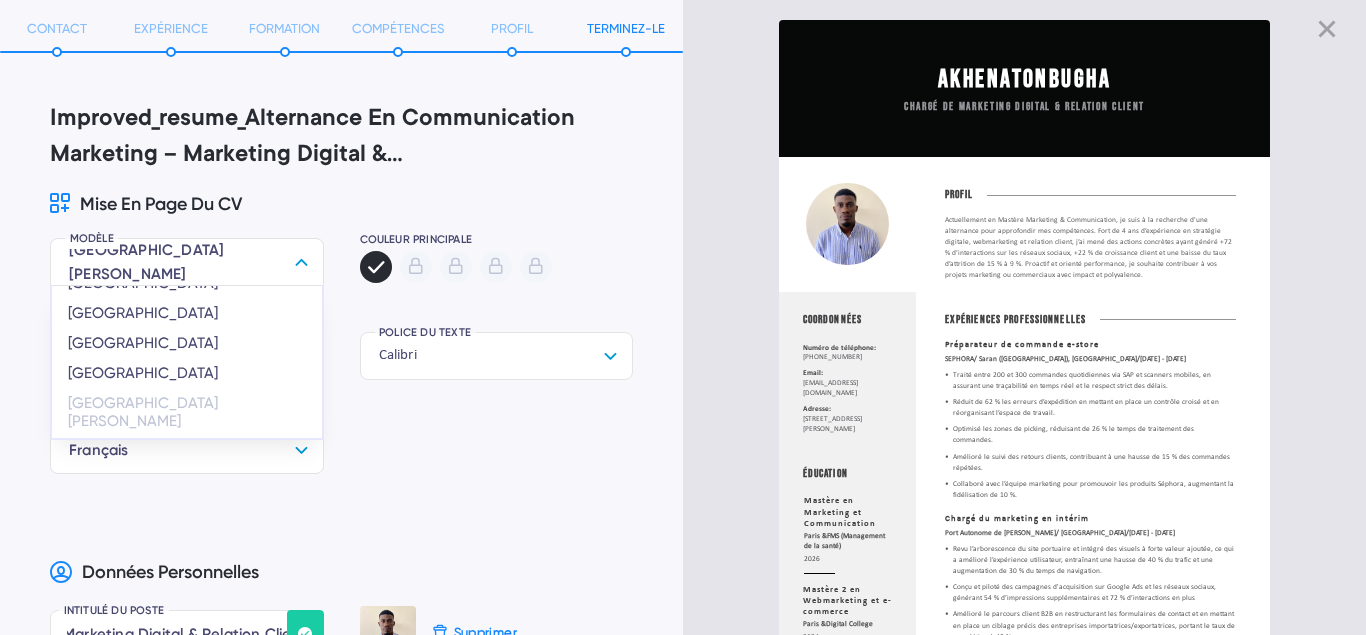 click at bounding box center [416, 267] 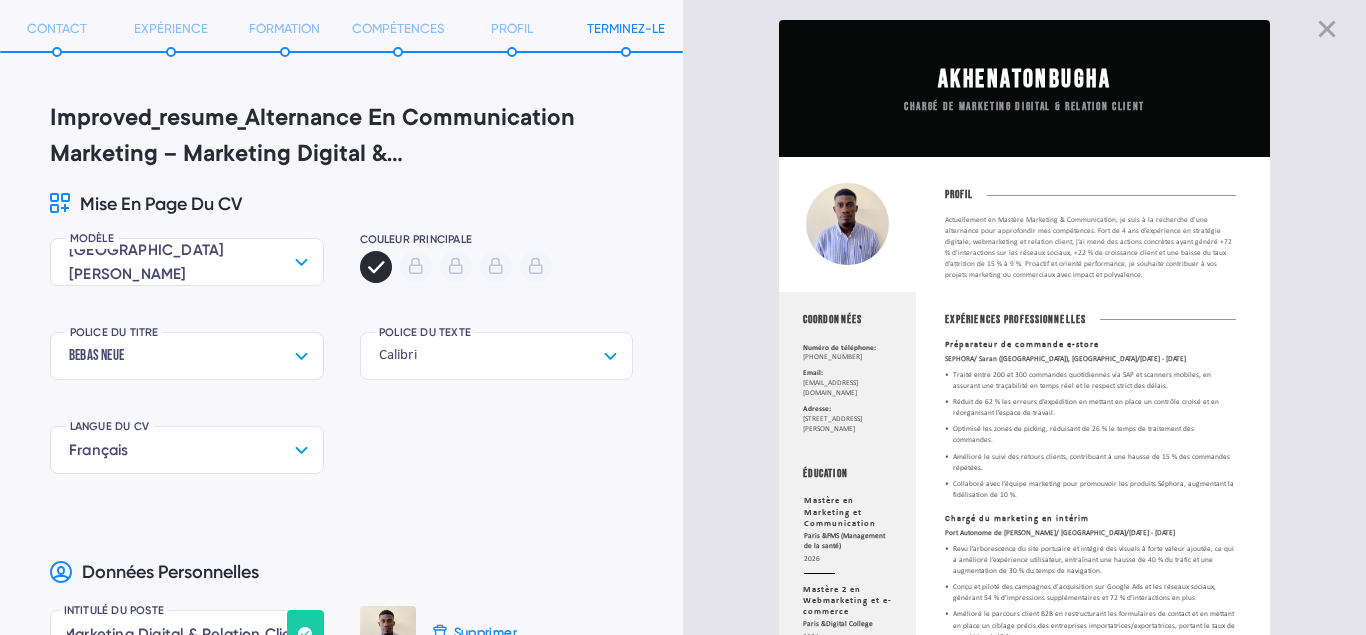 click at bounding box center [416, 267] 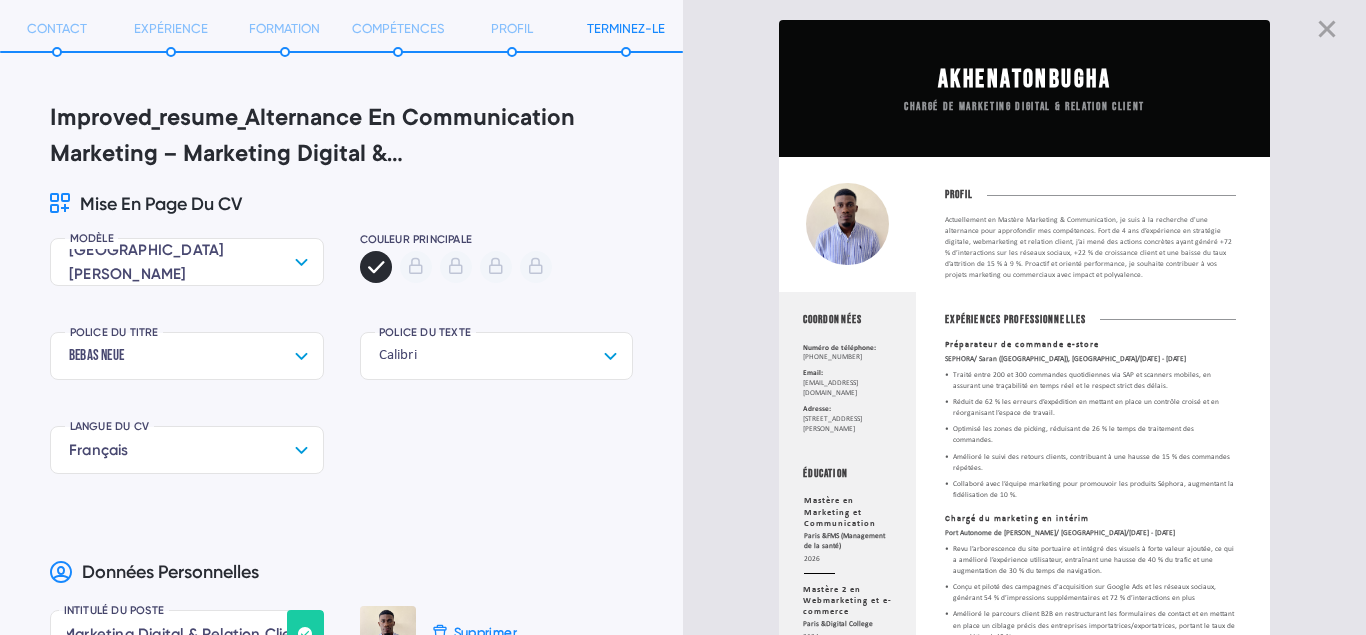 radio on "false" 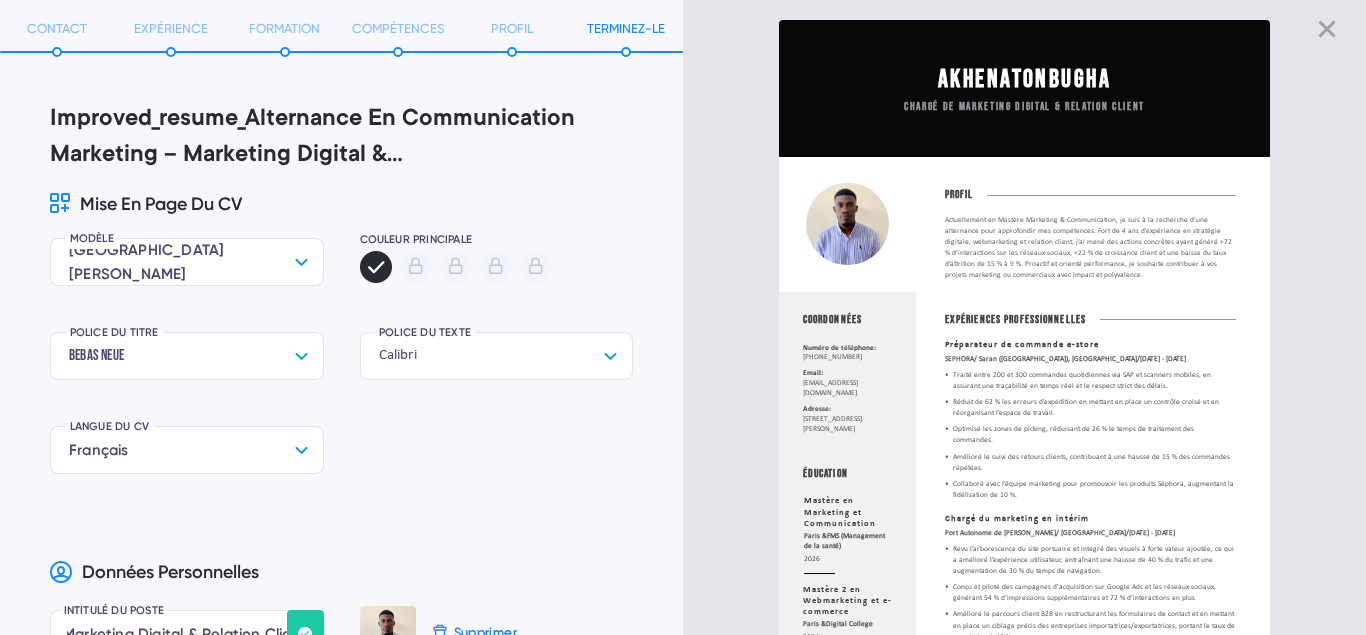 drag, startPoint x: 458, startPoint y: 262, endPoint x: 308, endPoint y: 263, distance: 150.00333 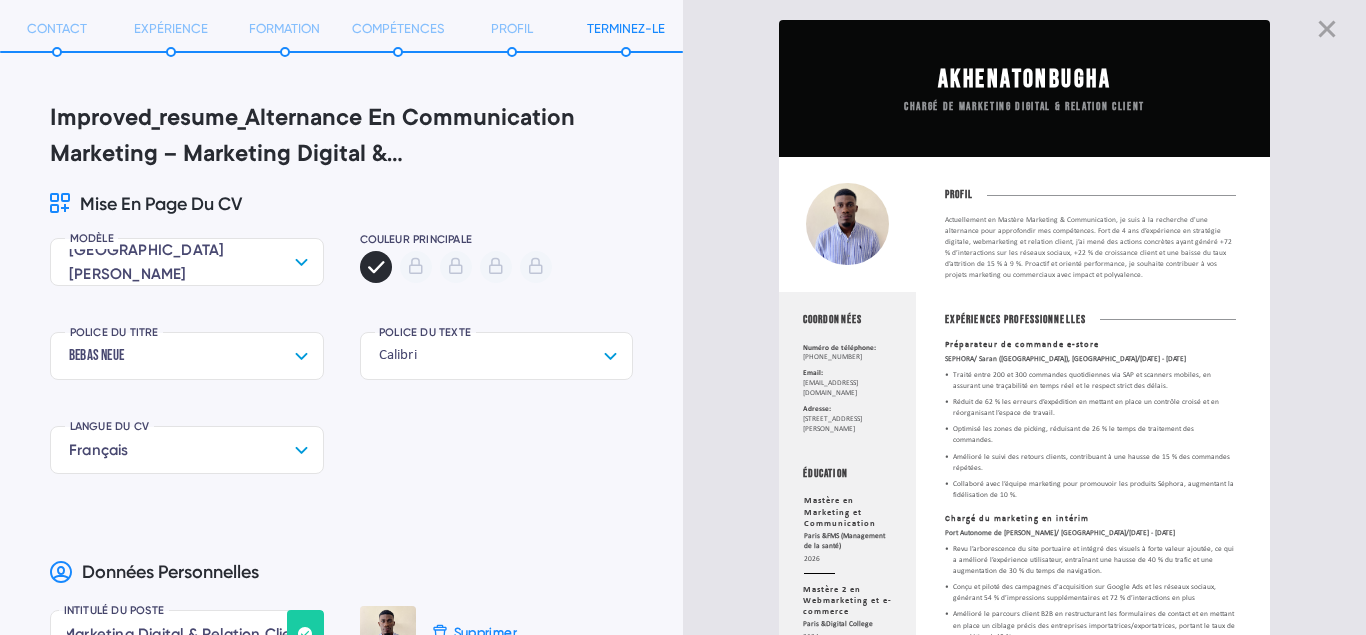 click on "MODÈLE San [PERSON_NAME][GEOGRAPHIC_DATA] [GEOGRAPHIC_DATA][PERSON_NAME][GEOGRAPHIC_DATA][GEOGRAPHIC_DATA] [GEOGRAPHIC_DATA] [GEOGRAPHIC_DATA] [GEOGRAPHIC_DATA] [GEOGRAPHIC_DATA] [GEOGRAPHIC_DATA][PERSON_NAME][GEOGRAPHIC_DATA] [GEOGRAPHIC_DATA] [GEOGRAPHIC_DATA] [GEOGRAPHIC_DATA] [GEOGRAPHIC_DATA] Couleur principale POLICE DU TITRE Bebas Neue Aller Arial Bebas Kai Bebas Neue [PERSON_NAME] Calibri Comfortaa Crimson Text Exo Fira Sans Helvetica IBM Plex Sans [PERSON_NAME] Sans Lato [PERSON_NAME] Open Sans Playfair Display Raleway Roboto (default) Roboto Mono Source Sans Pro Ubuntu Work Sans POLICE DU TEXTE Calibri Aller [PERSON_NAME] Kai Bebas Neue [PERSON_NAME] Calibri Comfortaa Crimson Text Exo Fira Sans Helvetica IBM Plex Sans [PERSON_NAME] Sans Lato [PERSON_NAME] Open Sans Playfair Display Raleway (default) Roboto Roboto Mono Source Sans Pro Ubuntu Work Sans LANGUE DU CV Français   Allemand   Anglais   Arabe   Arménien   Azerbaïdjanais   Bengali   Bulgare   Catalan   Chinois   [DEMOGRAPHIC_DATA]   Croate   Danois   Espagnol   Estonien   [DEMOGRAPHIC_DATA]   Français   Géorgien   Grec   Hébreu   Hindi   Hongrois   Indonésien   Islandais   [GEOGRAPHIC_DATA]   Japonais   Kazakh   Letton" at bounding box center (341, 379) 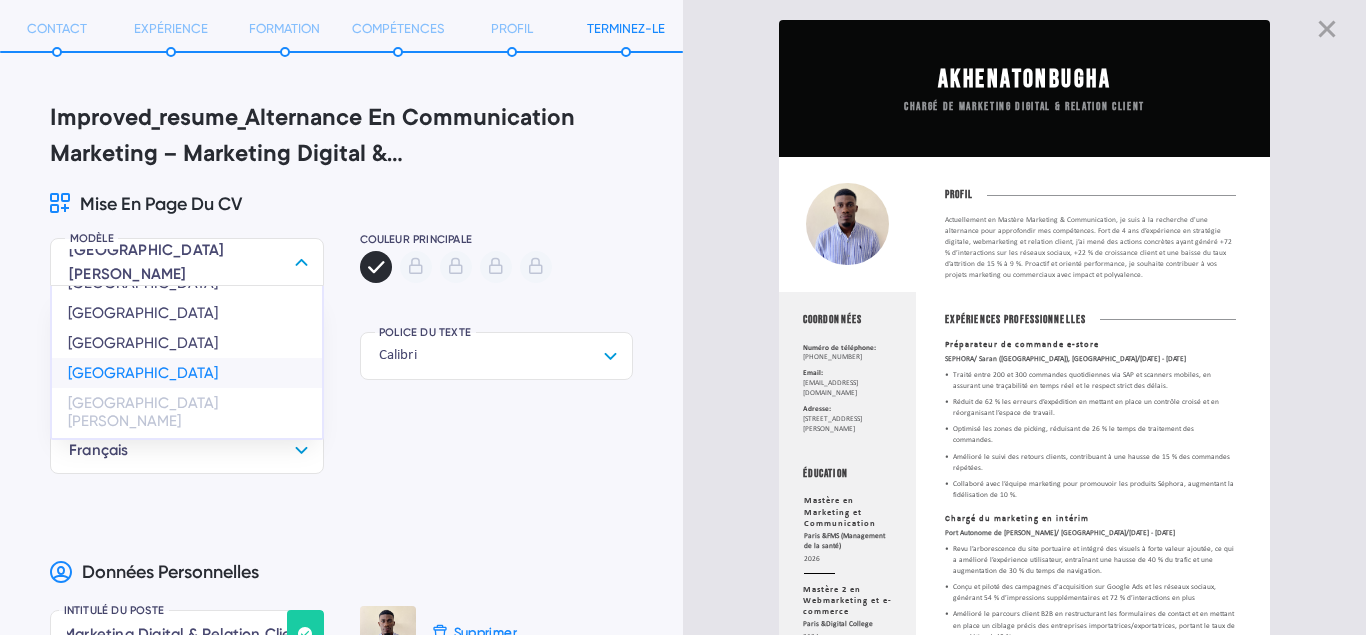 click on "[GEOGRAPHIC_DATA]" at bounding box center (187, 373) 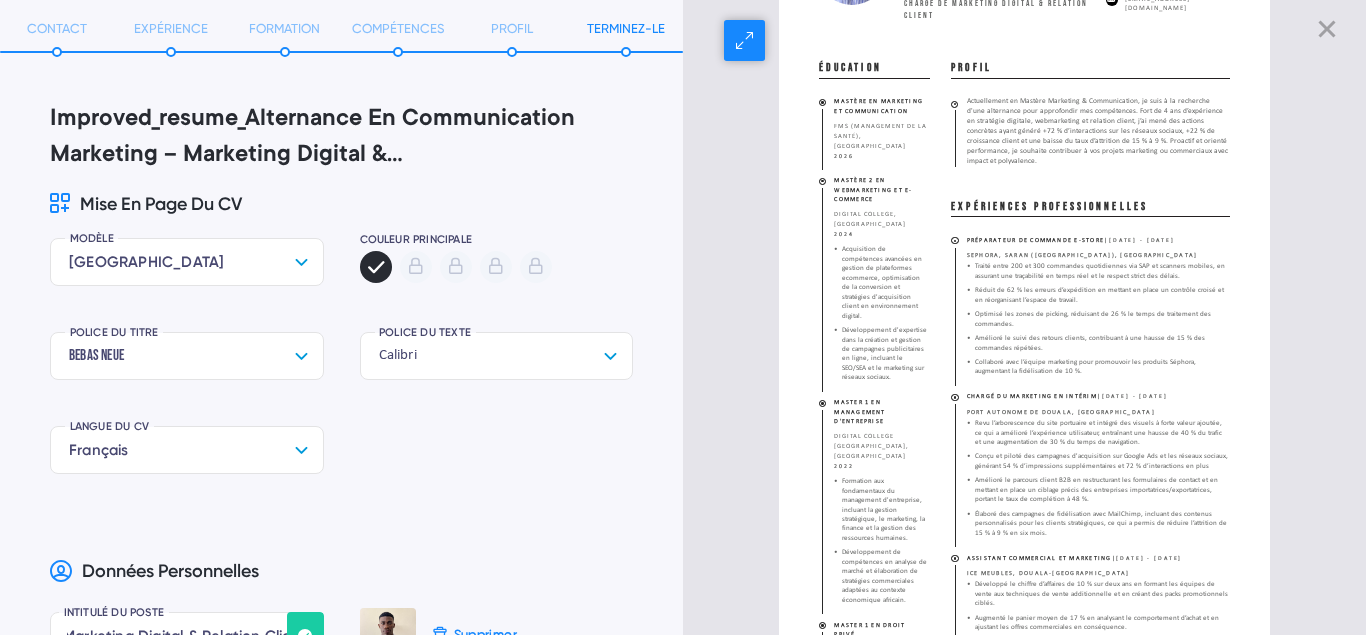 scroll, scrollTop: 0, scrollLeft: 0, axis: both 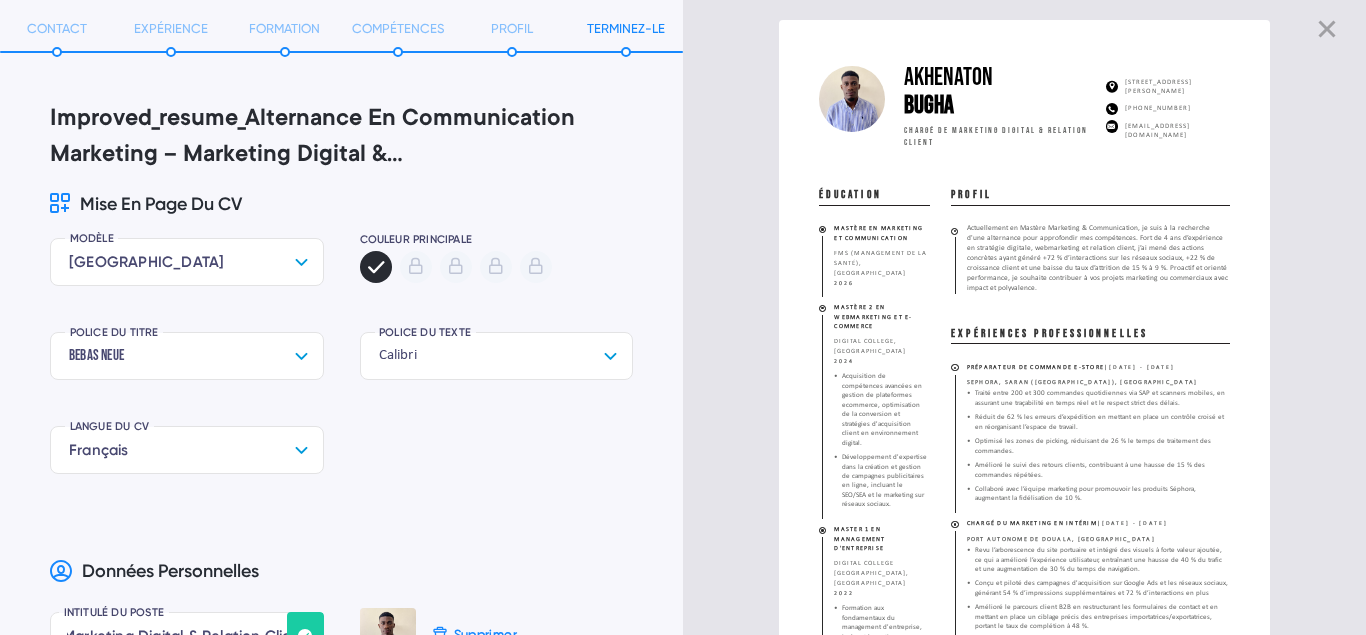 click 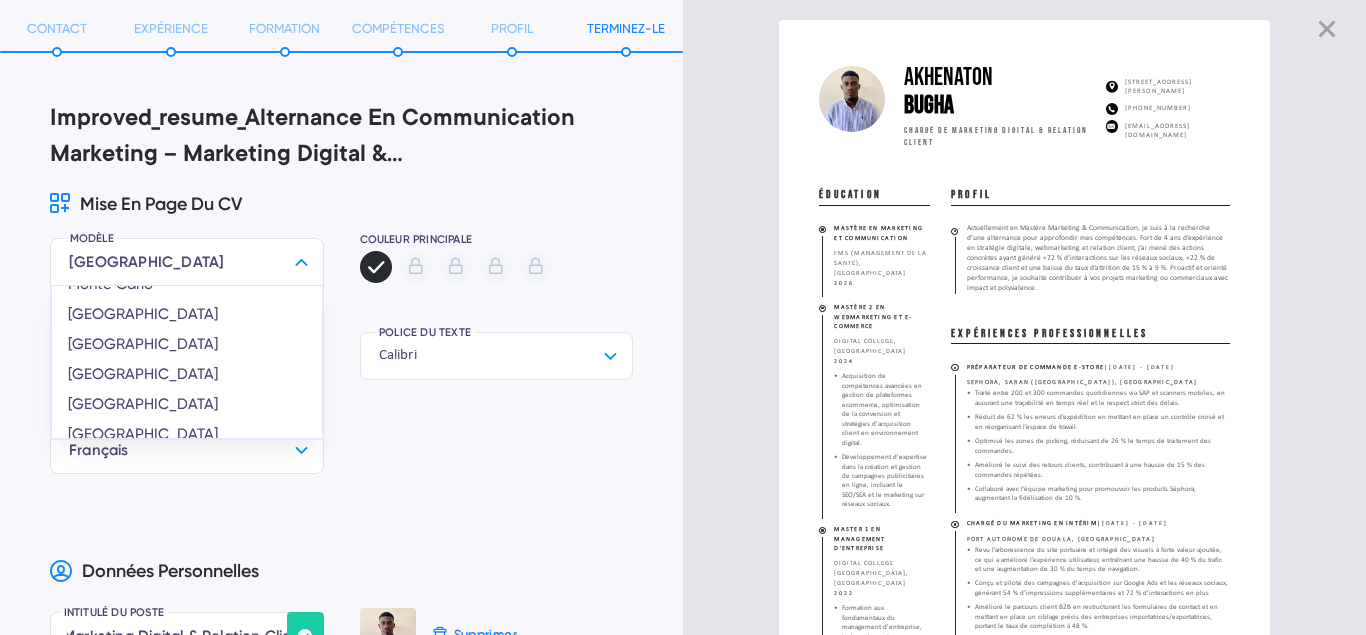 scroll, scrollTop: 12, scrollLeft: 0, axis: vertical 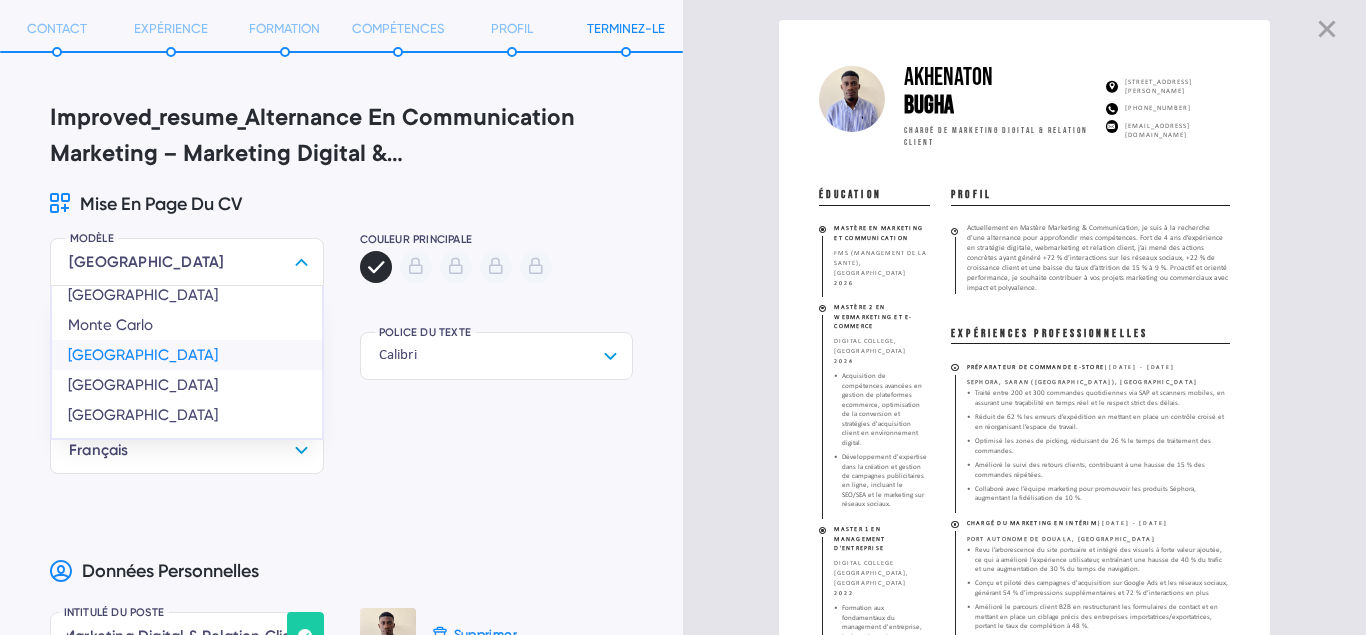 click on "[GEOGRAPHIC_DATA]" at bounding box center (187, 355) 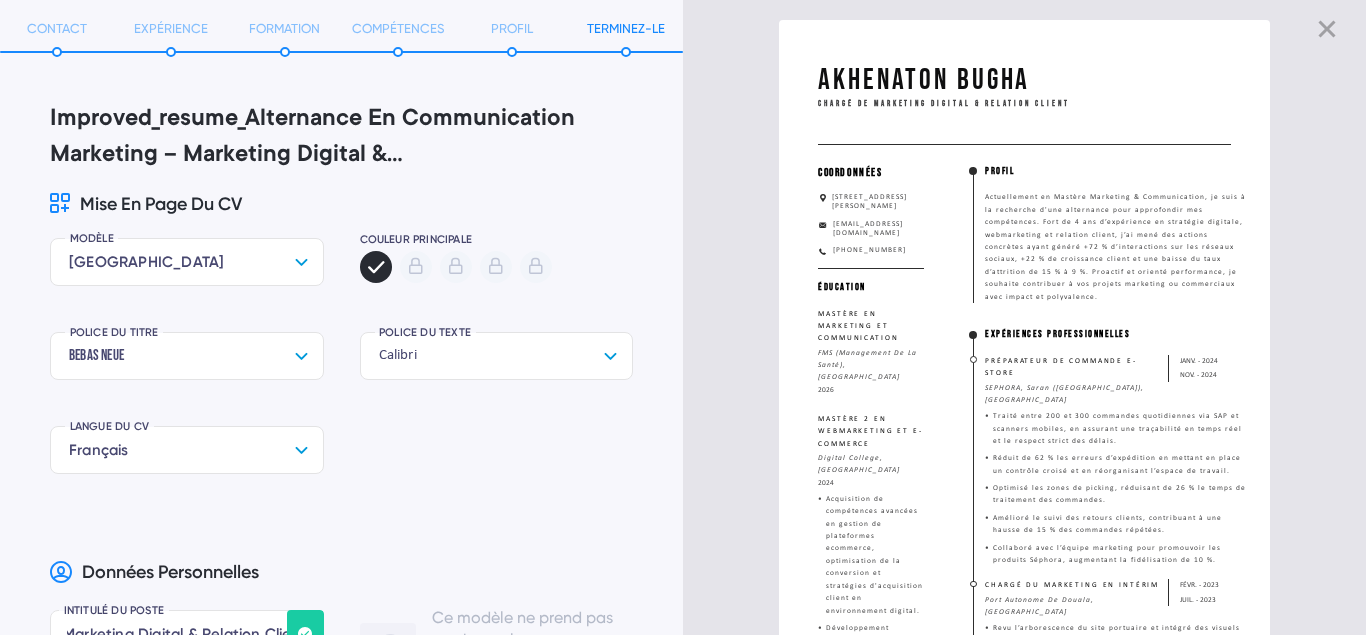 click on "[GEOGRAPHIC_DATA]" at bounding box center [187, 262] 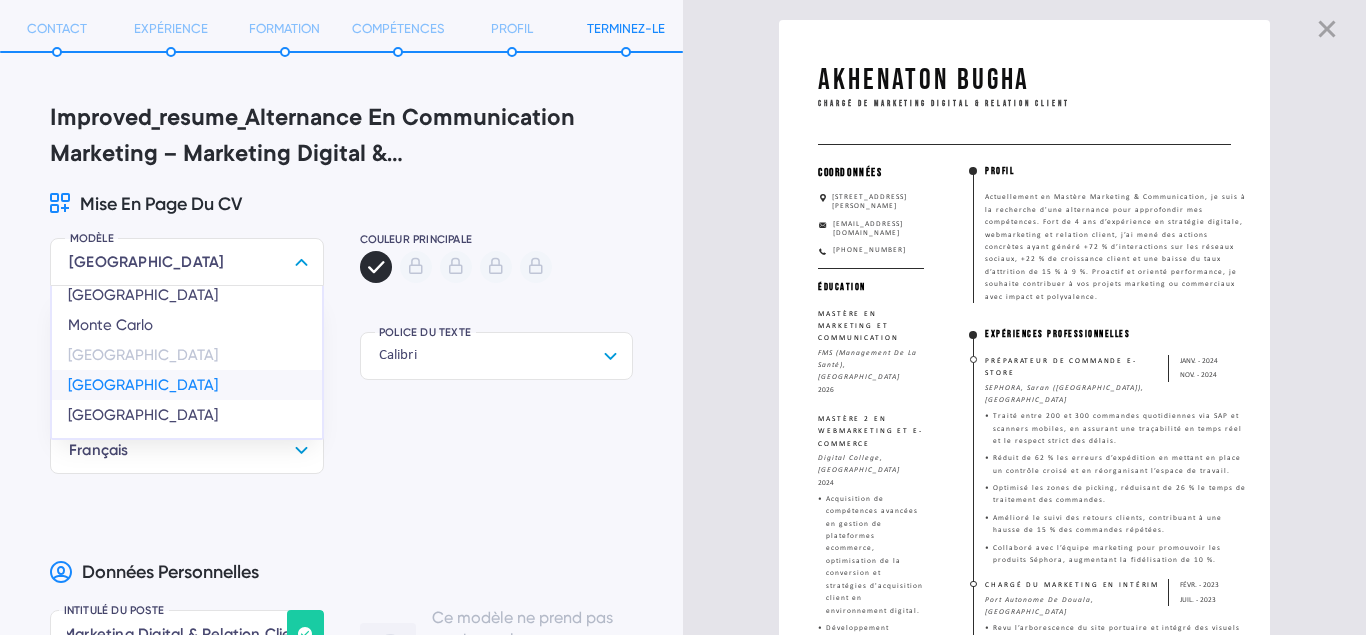 click on "[GEOGRAPHIC_DATA]" at bounding box center [187, 385] 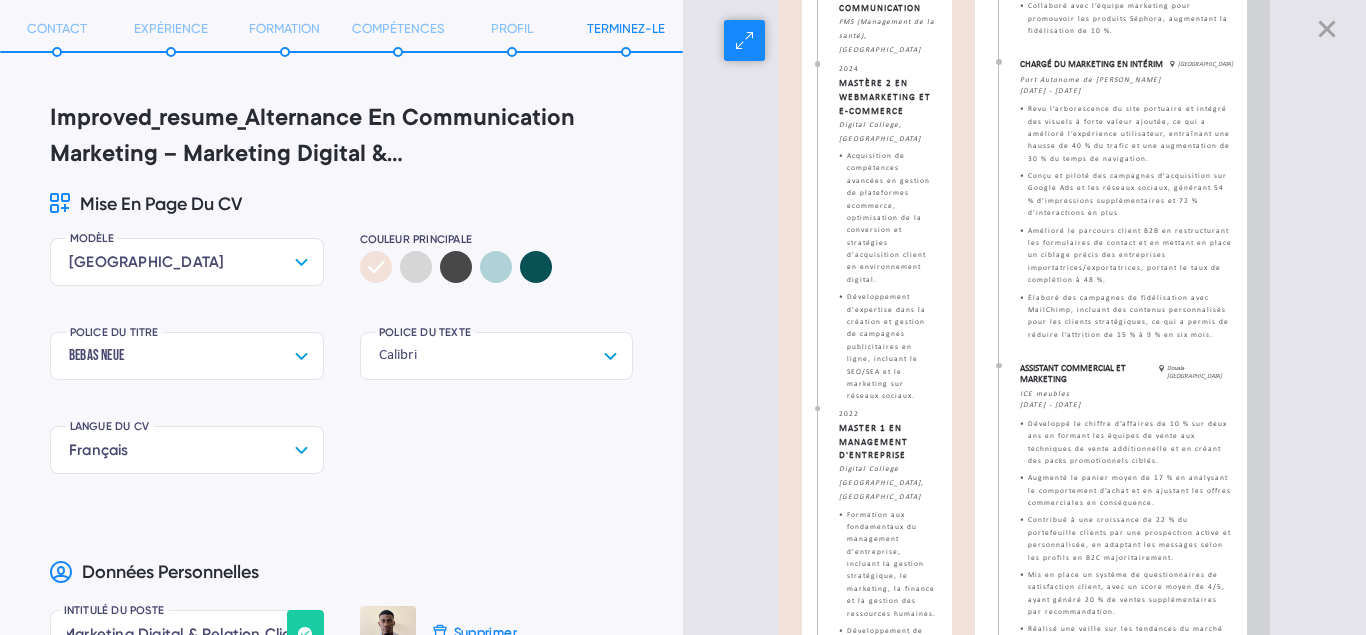 scroll, scrollTop: 0, scrollLeft: 0, axis: both 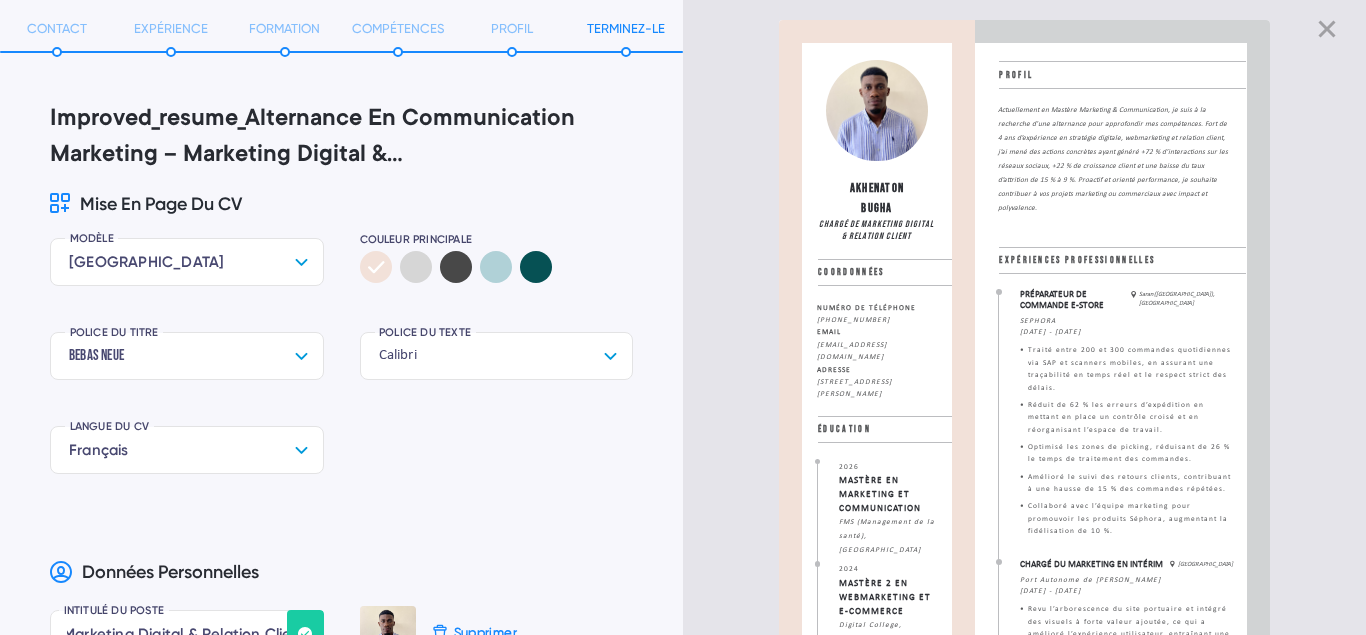 click on "[GEOGRAPHIC_DATA]" at bounding box center [187, 262] 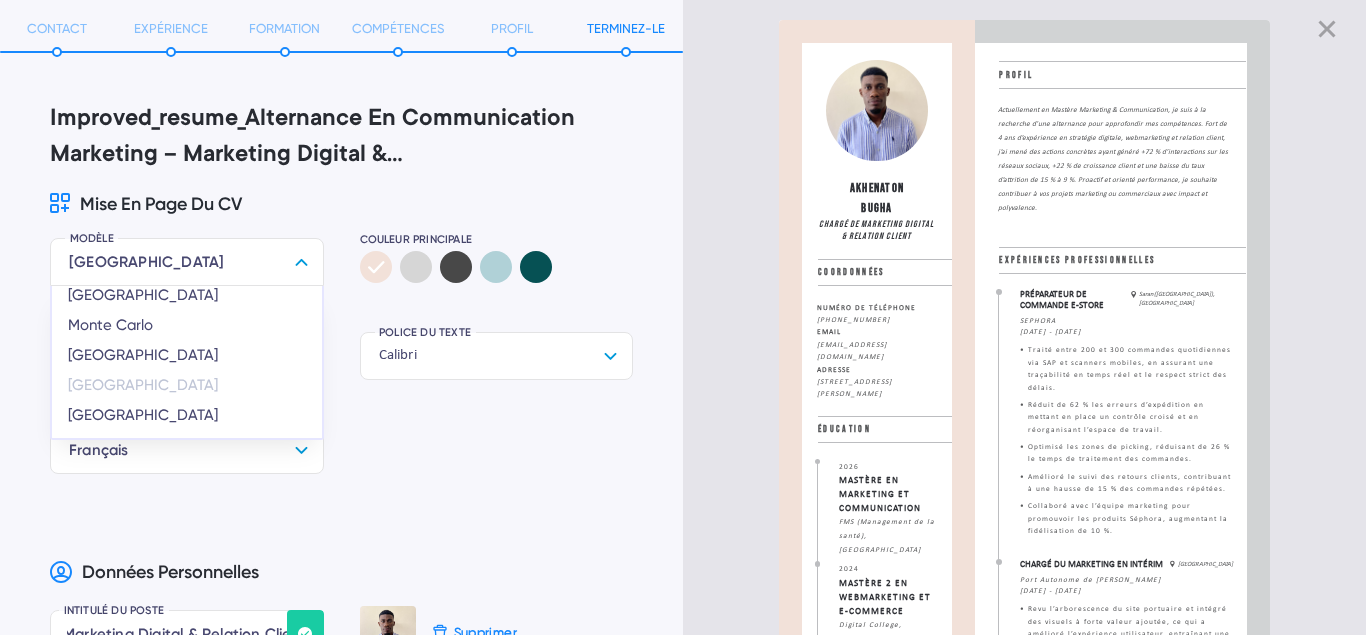 scroll, scrollTop: 0, scrollLeft: 0, axis: both 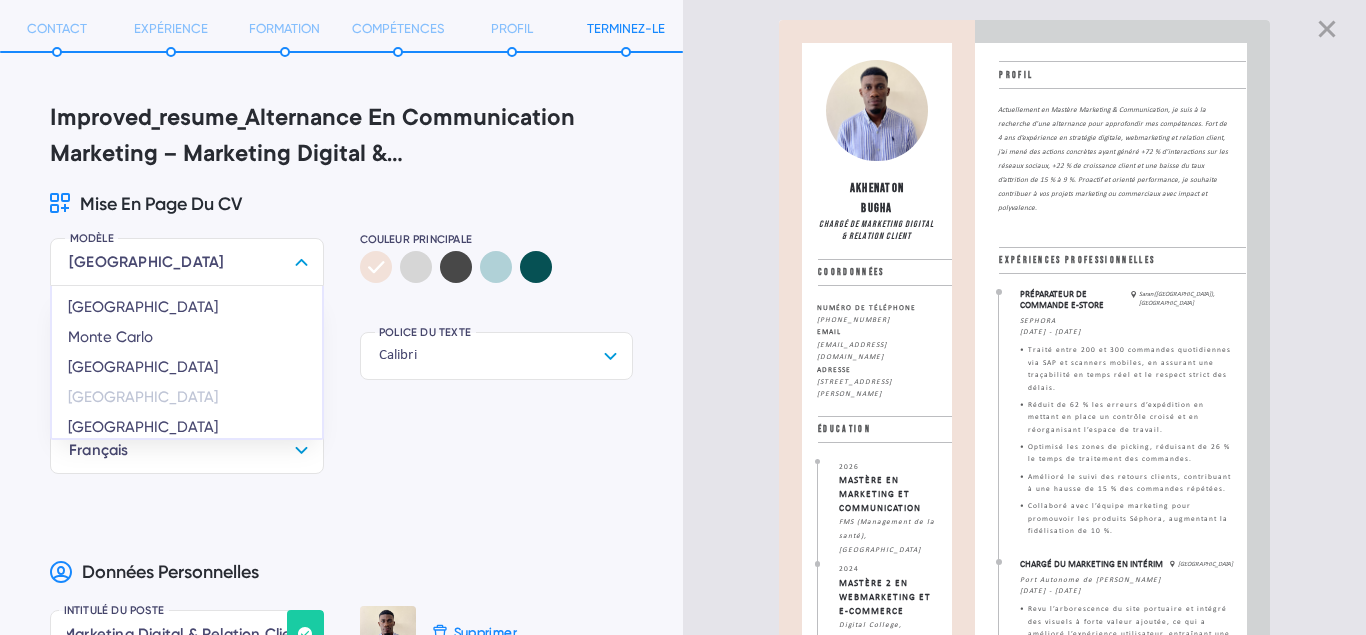 click on "MODÈLE Kiev [GEOGRAPHIC_DATA] [GEOGRAPHIC_DATA][PERSON_NAME][GEOGRAPHIC_DATA][GEOGRAPHIC_DATA] [GEOGRAPHIC_DATA] [GEOGRAPHIC_DATA] [GEOGRAPHIC_DATA] [GEOGRAPHIC_DATA] [GEOGRAPHIC_DATA][PERSON_NAME][GEOGRAPHIC_DATA] [GEOGRAPHIC_DATA] [GEOGRAPHIC_DATA] [GEOGRAPHIC_DATA] [GEOGRAPHIC_DATA] Couleur principale POLICE DU TITRE Bebas Neue Aller Arial (default) Bebas Kai Bebas Neue [PERSON_NAME] Calibri Comfortaa Crimson Text Exo Fira Sans Helvetica IBM Plex Sans [PERSON_NAME] Sans Lato [PERSON_NAME] Open Sans Playfair Display Raleway Roboto Roboto Mono Source Sans Pro Ubuntu Work Sans POLICE DU TEXTE Calibri Aller Arial (default) Bebas Kai Bebas Neue [PERSON_NAME] Calibri Comfortaa Crimson Text Exo Fira Sans Helvetica IBM Plex Sans [PERSON_NAME] Sans Lato [PERSON_NAME] Open Sans Playfair Display Raleway Roboto Roboto Mono Source Sans Pro Ubuntu Work Sans LANGUE DU CV Français   Allemand   Anglais   Arabe   Arménien   Azerbaïdjanais   Bengali   Bulgare   Catalan   Chinois   [DEMOGRAPHIC_DATA]   Croate   Danois   Espagnol   Estonien   [DEMOGRAPHIC_DATA]   Français   Géorgien   Grec   Hébreu   Hindi   Hongrois   Indonésien   Islandais   [GEOGRAPHIC_DATA]   [DEMOGRAPHIC_DATA]   Kazakh   Letton   Lituanien" at bounding box center [341, 379] 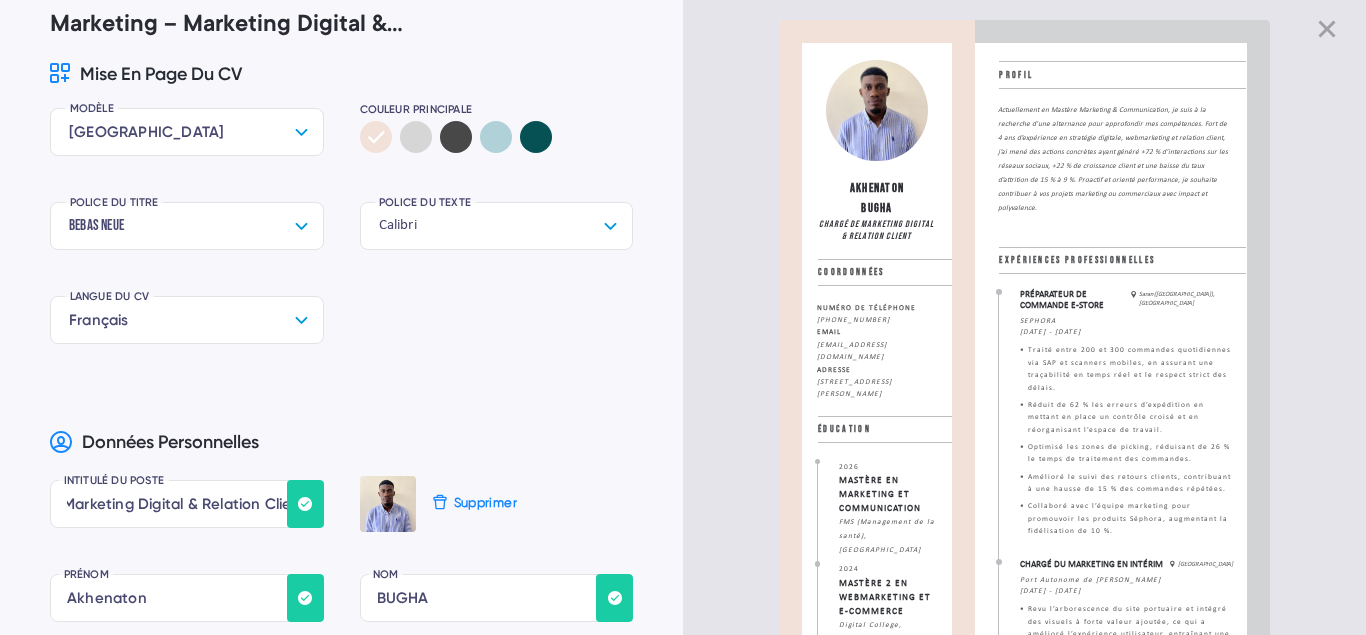 scroll, scrollTop: 0, scrollLeft: 0, axis: both 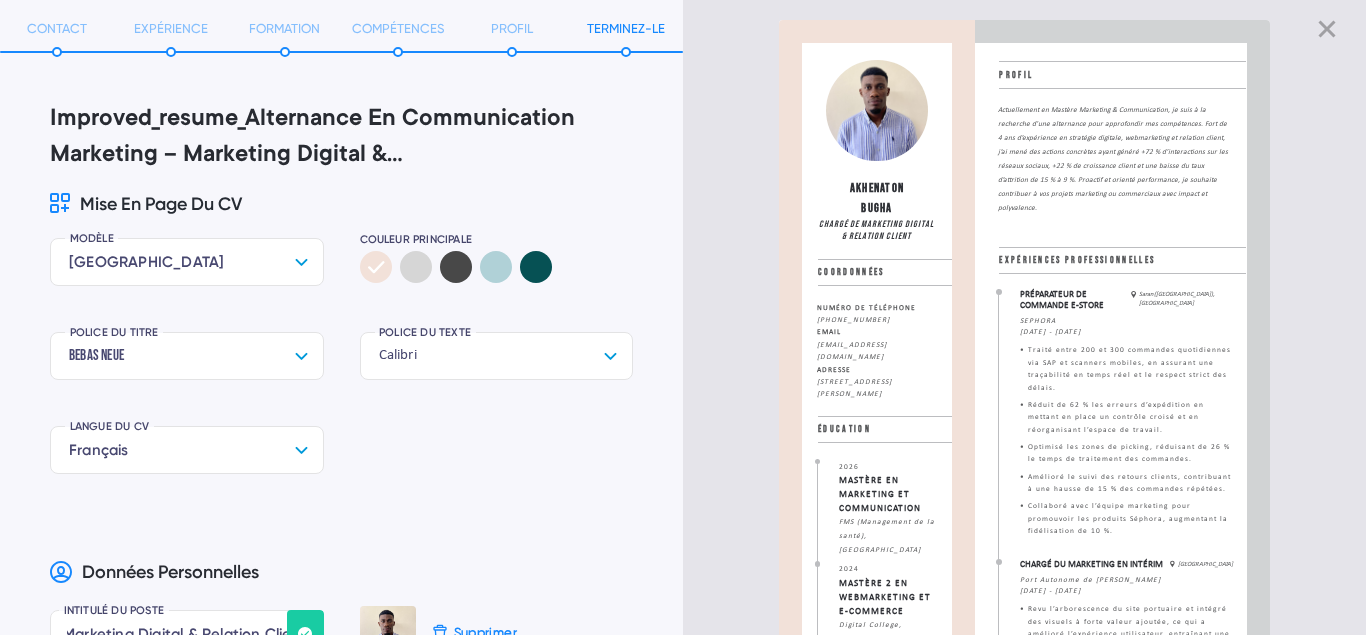 click on "[GEOGRAPHIC_DATA]" at bounding box center [187, 262] 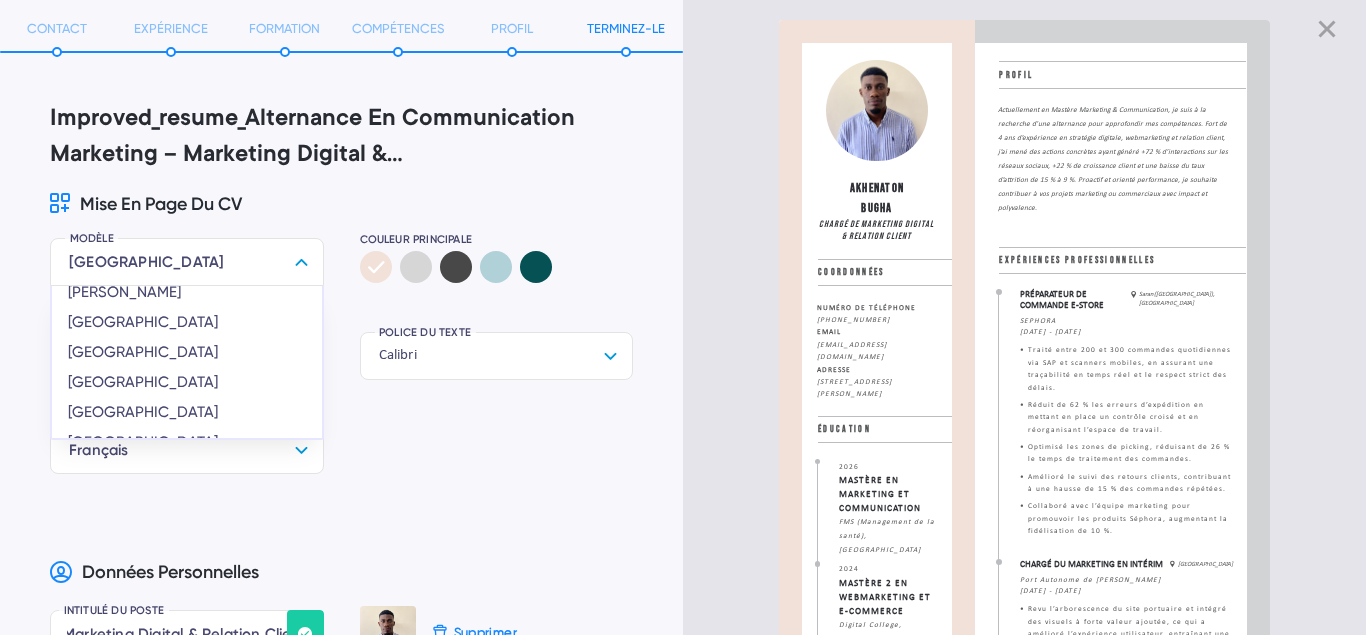 scroll, scrollTop: 280, scrollLeft: 0, axis: vertical 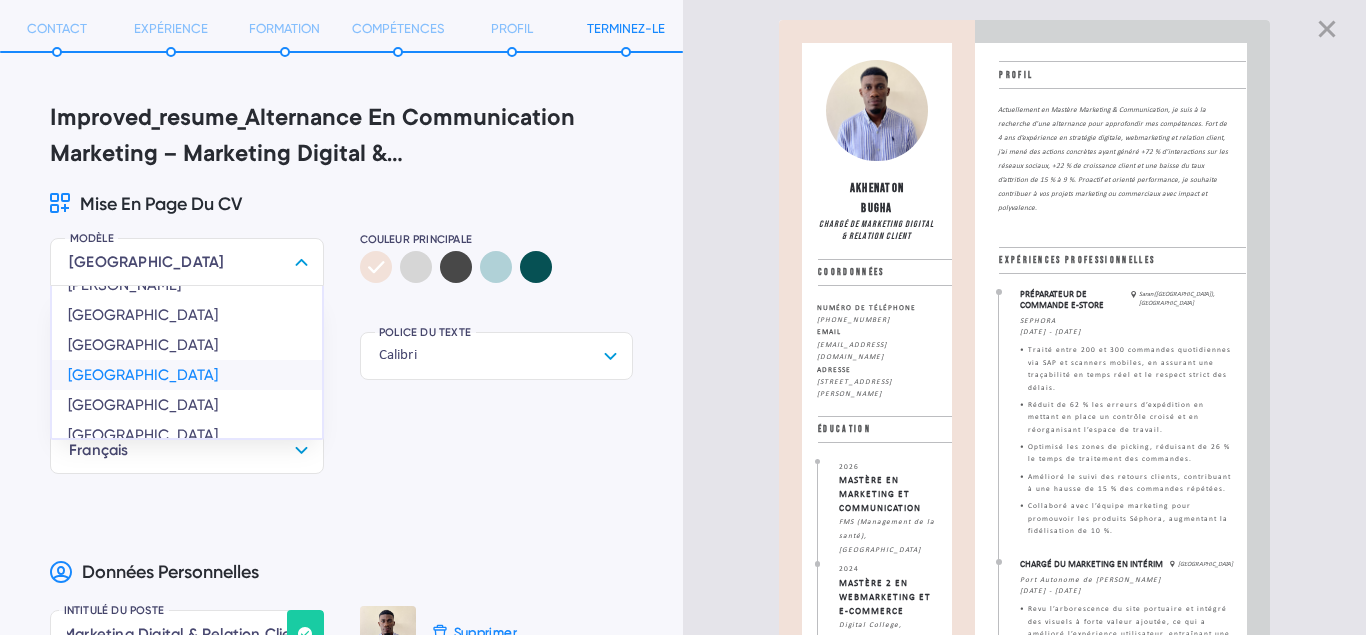 click on "[GEOGRAPHIC_DATA]" at bounding box center (187, 375) 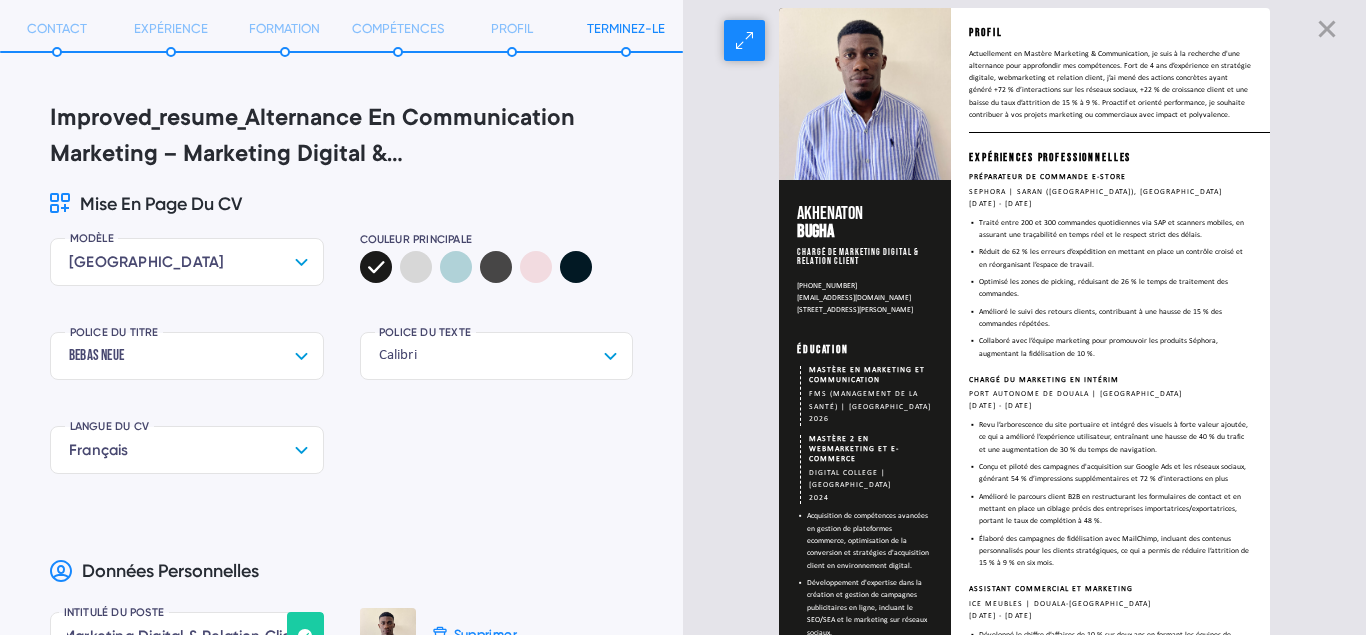 scroll, scrollTop: 0, scrollLeft: 0, axis: both 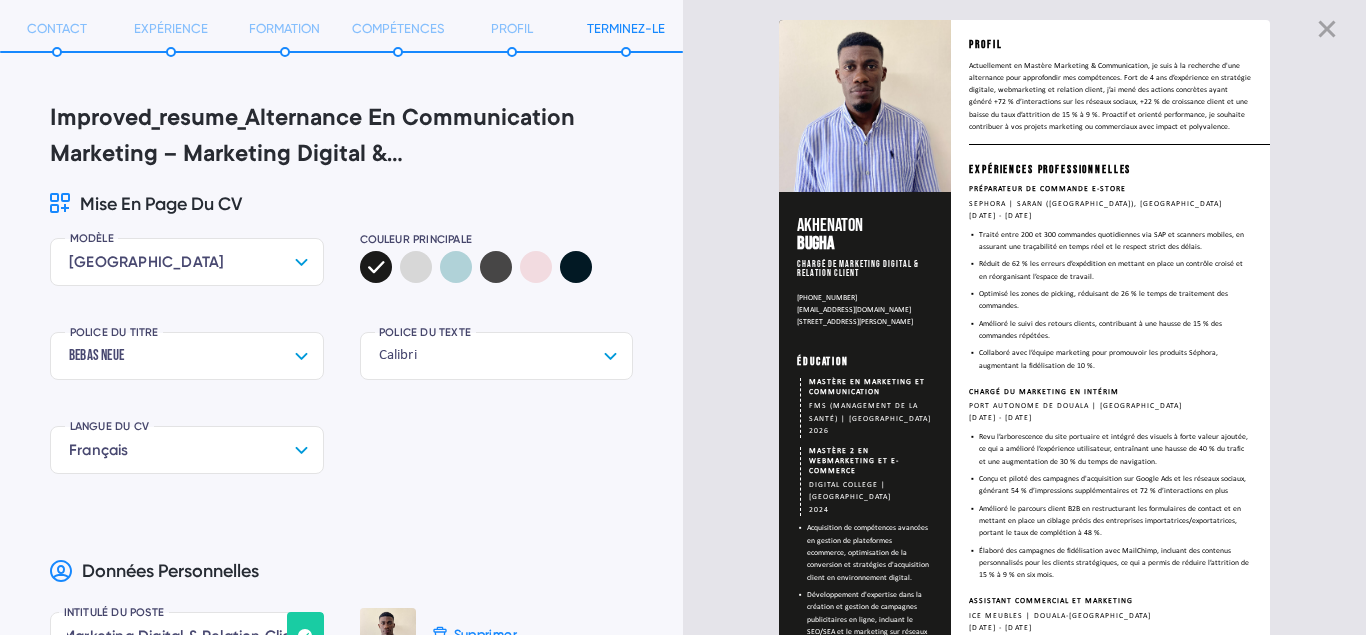 click 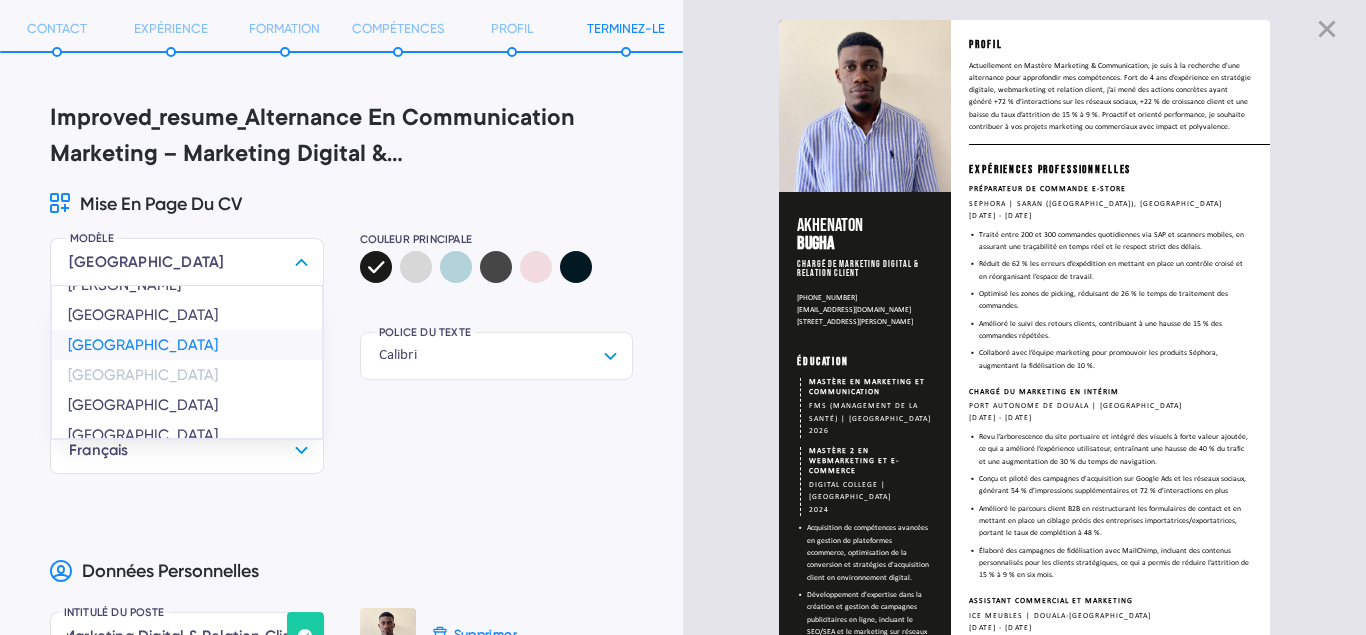 click on "[GEOGRAPHIC_DATA]" at bounding box center [187, 345] 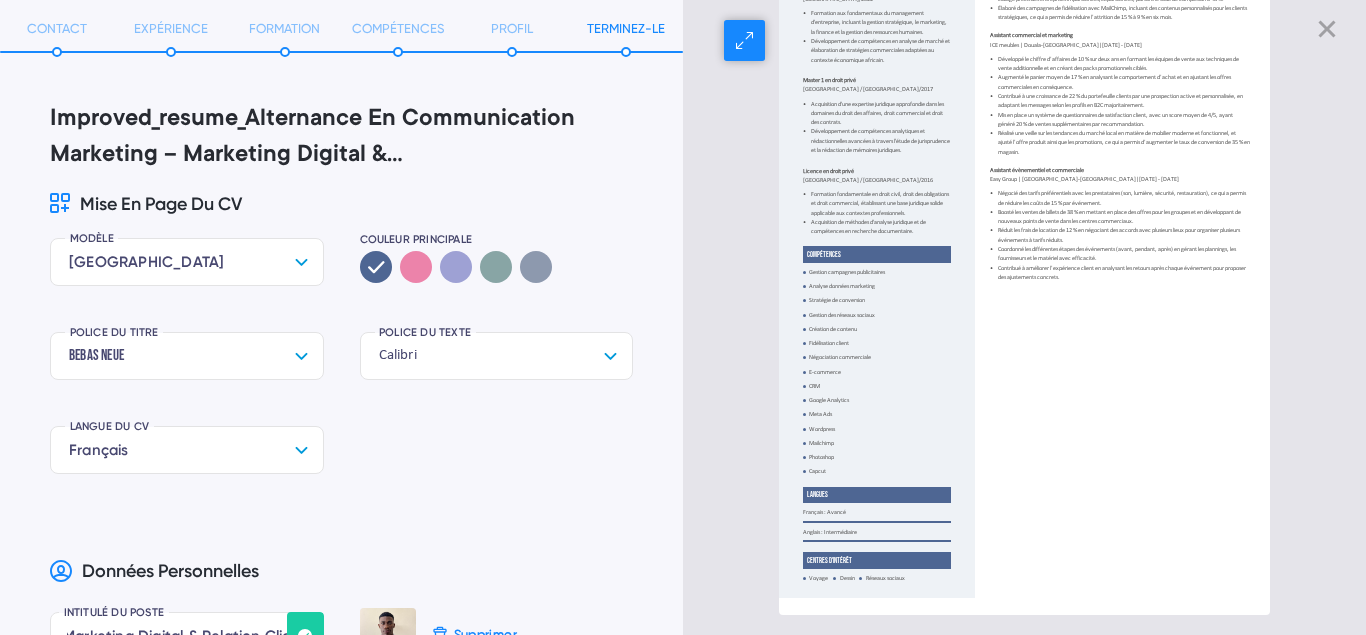 scroll, scrollTop: 0, scrollLeft: 0, axis: both 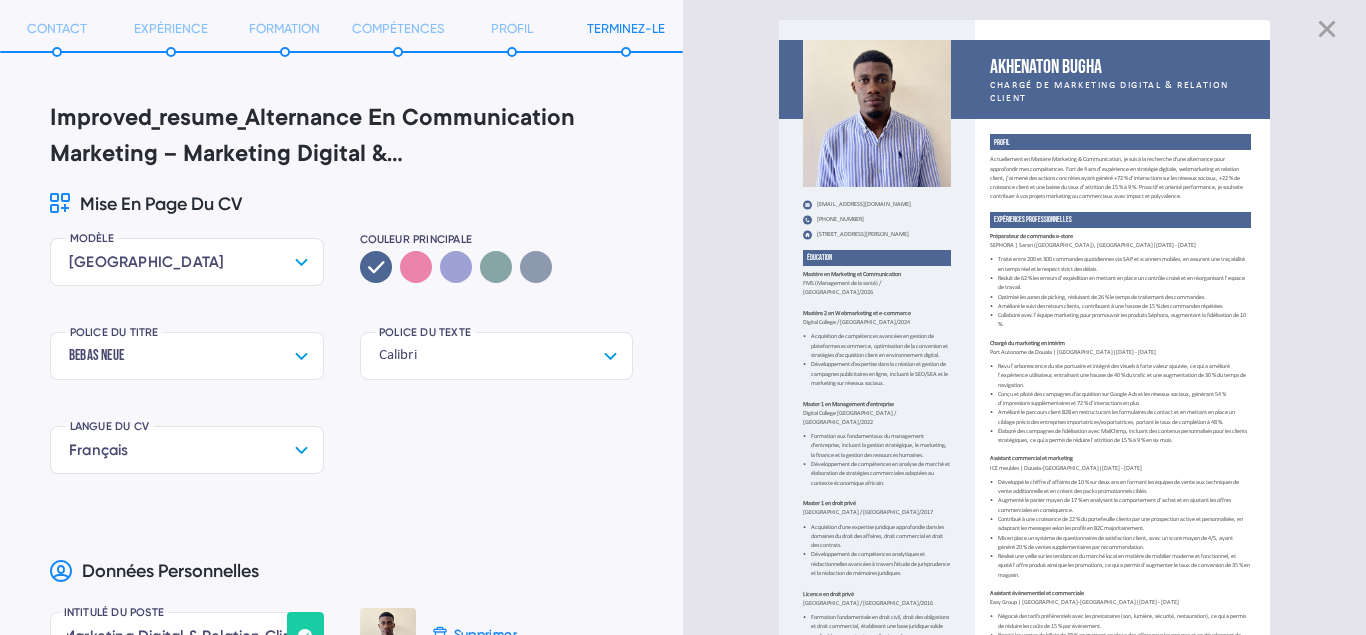 click 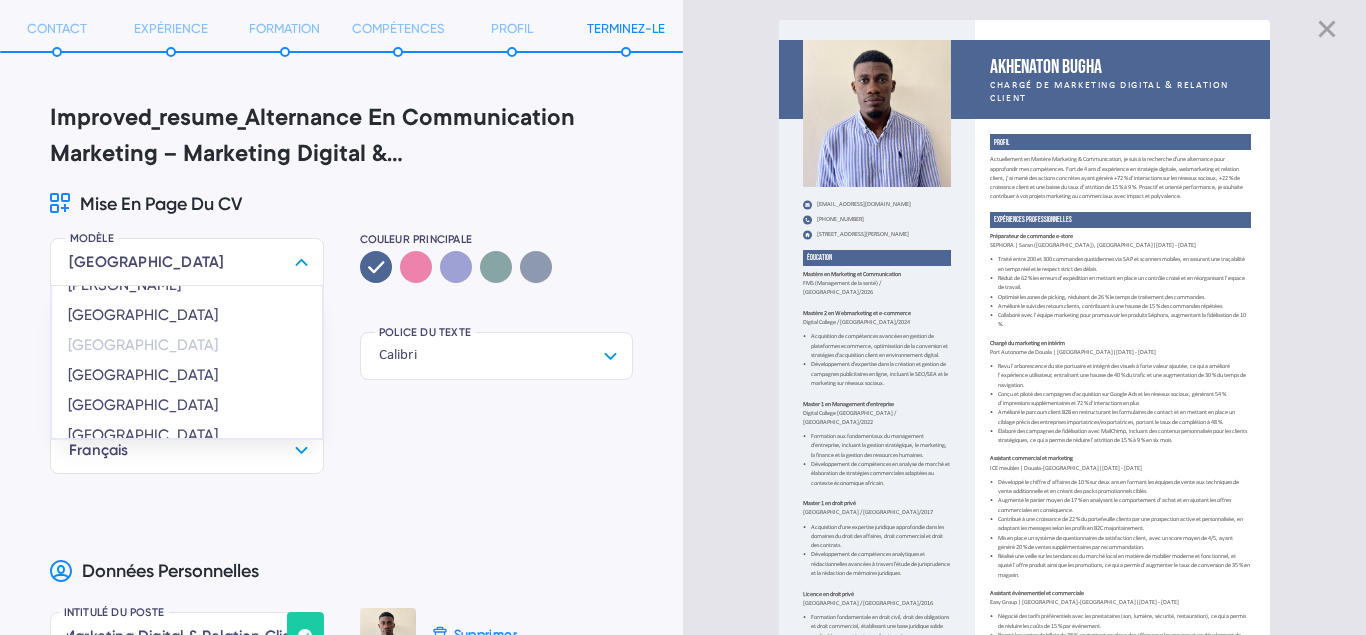 scroll, scrollTop: 0, scrollLeft: 0, axis: both 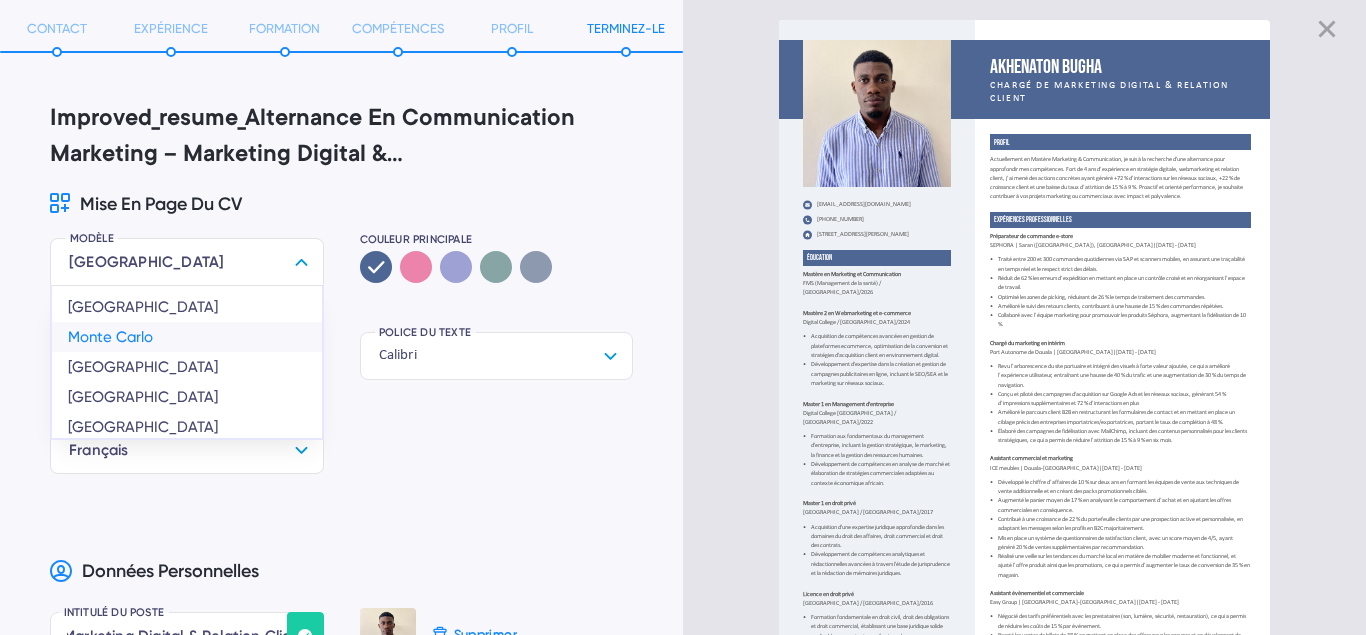 click on "Monte Carlo" at bounding box center (187, 337) 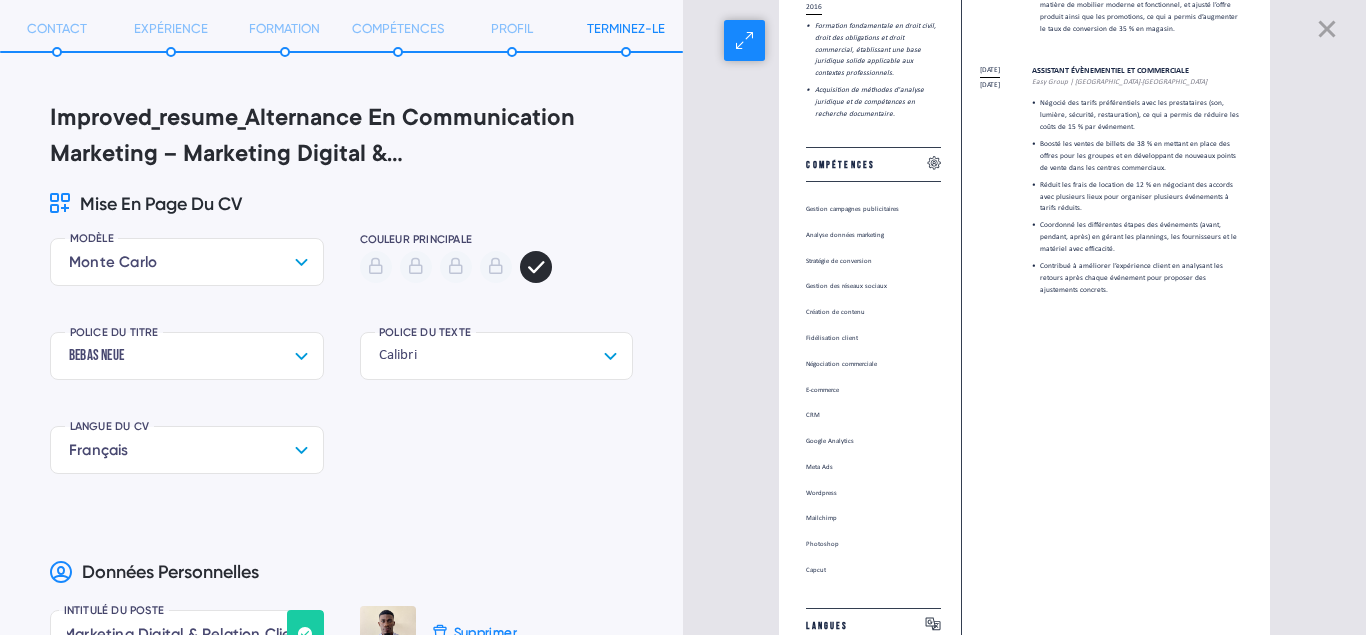 scroll, scrollTop: 0, scrollLeft: 0, axis: both 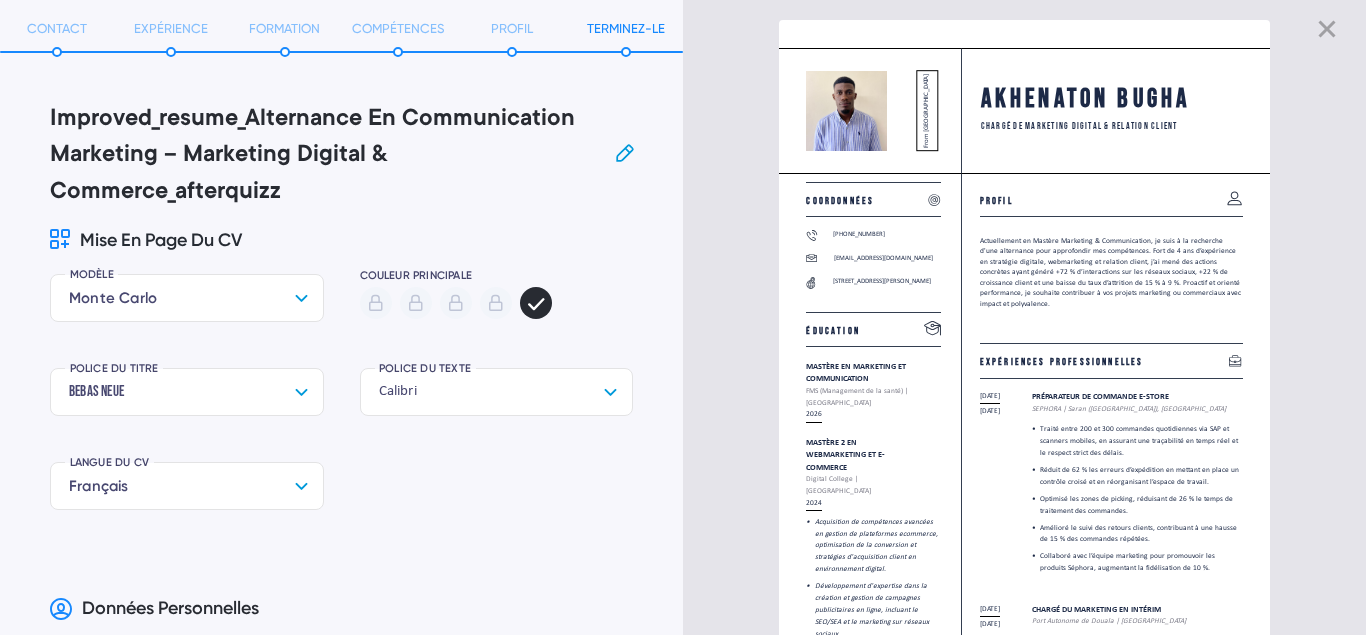 click on "improved_resume_Alternance en Communication Marketing – Marketing Digital & Commerce_afterquizz" at bounding box center [325, 156] 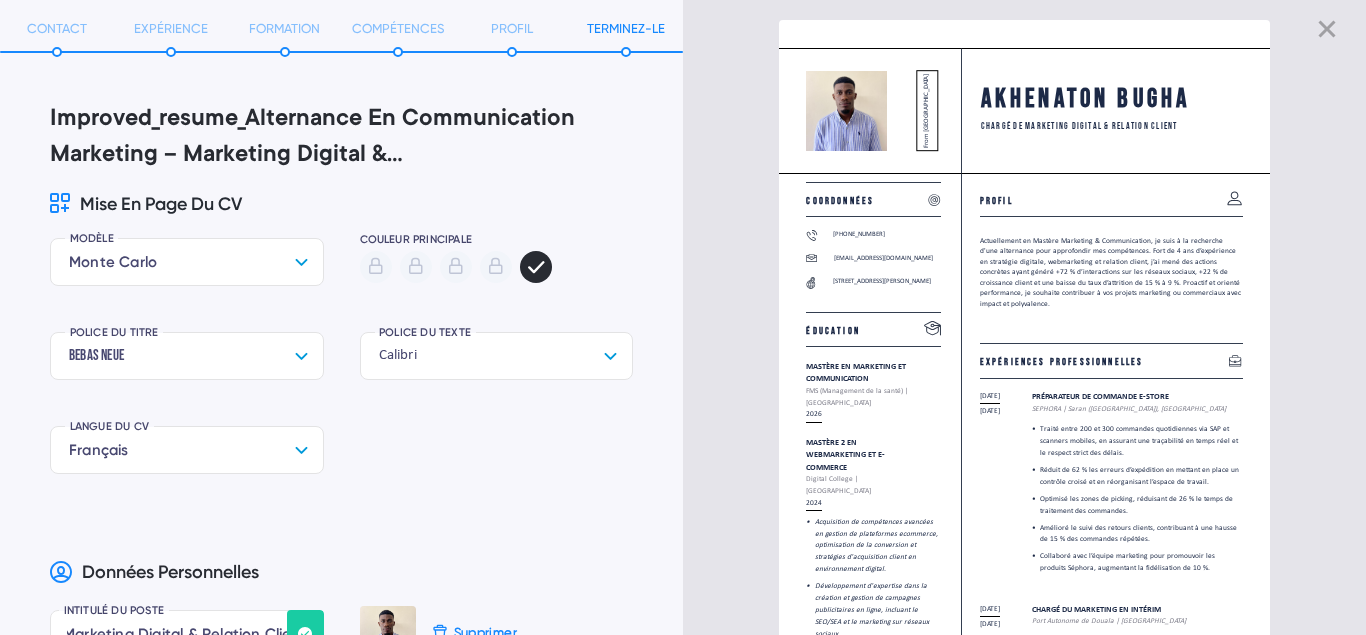 click on "MODÈLE Monte [PERSON_NAME][GEOGRAPHIC_DATA] [GEOGRAPHIC_DATA][PERSON_NAME][GEOGRAPHIC_DATA][GEOGRAPHIC_DATA] [GEOGRAPHIC_DATA] [GEOGRAPHIC_DATA] [GEOGRAPHIC_DATA] [GEOGRAPHIC_DATA] [GEOGRAPHIC_DATA][PERSON_NAME][GEOGRAPHIC_DATA] [GEOGRAPHIC_DATA] [GEOGRAPHIC_DATA] [GEOGRAPHIC_DATA] [GEOGRAPHIC_DATA]" at bounding box center [187, 273] 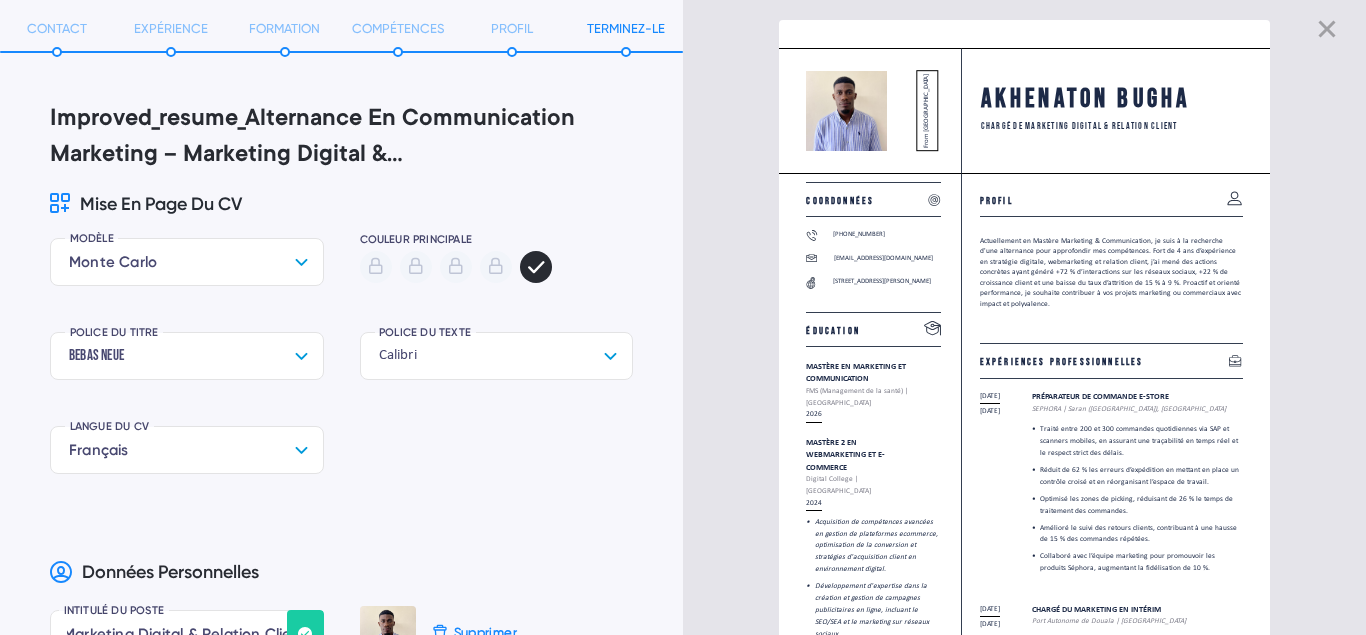 click 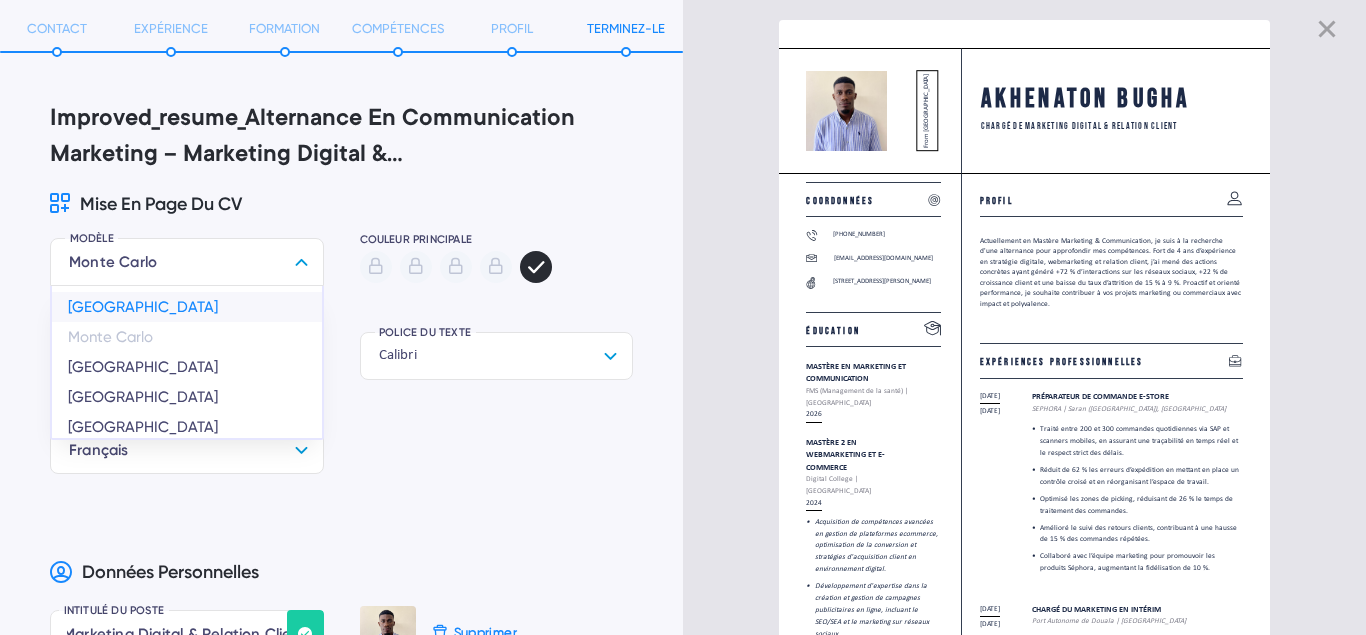 click on "[GEOGRAPHIC_DATA]" at bounding box center [187, 307] 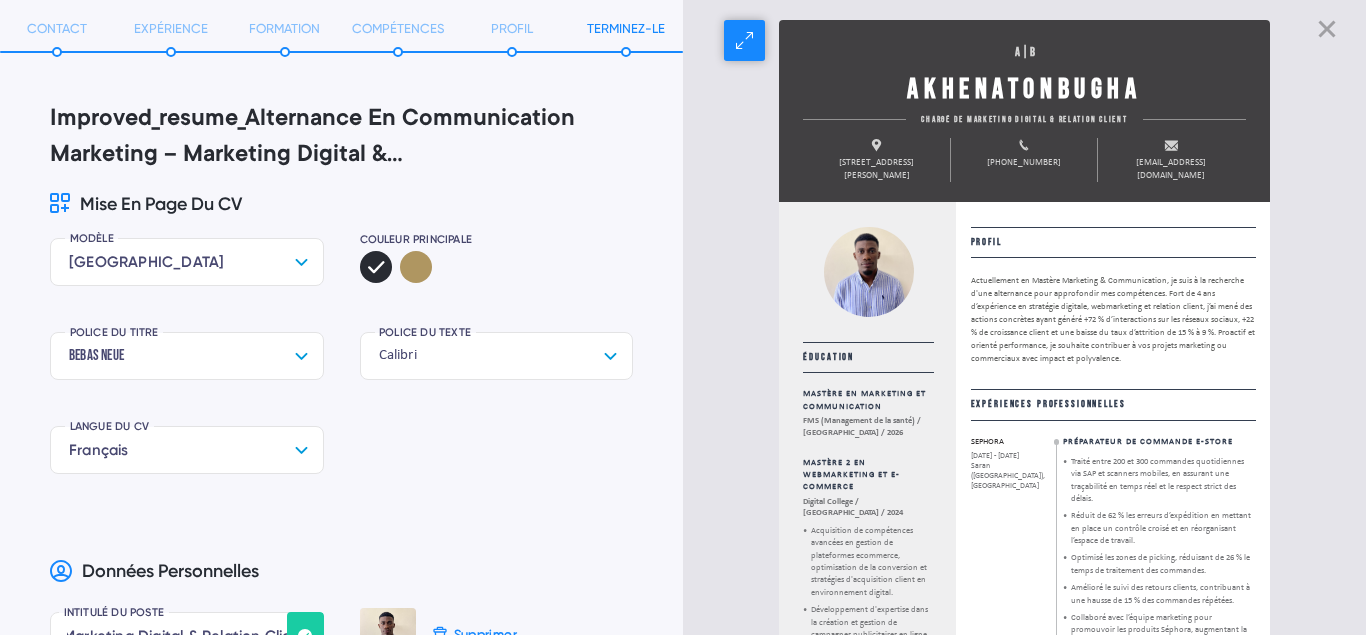 scroll, scrollTop: 597, scrollLeft: 0, axis: vertical 